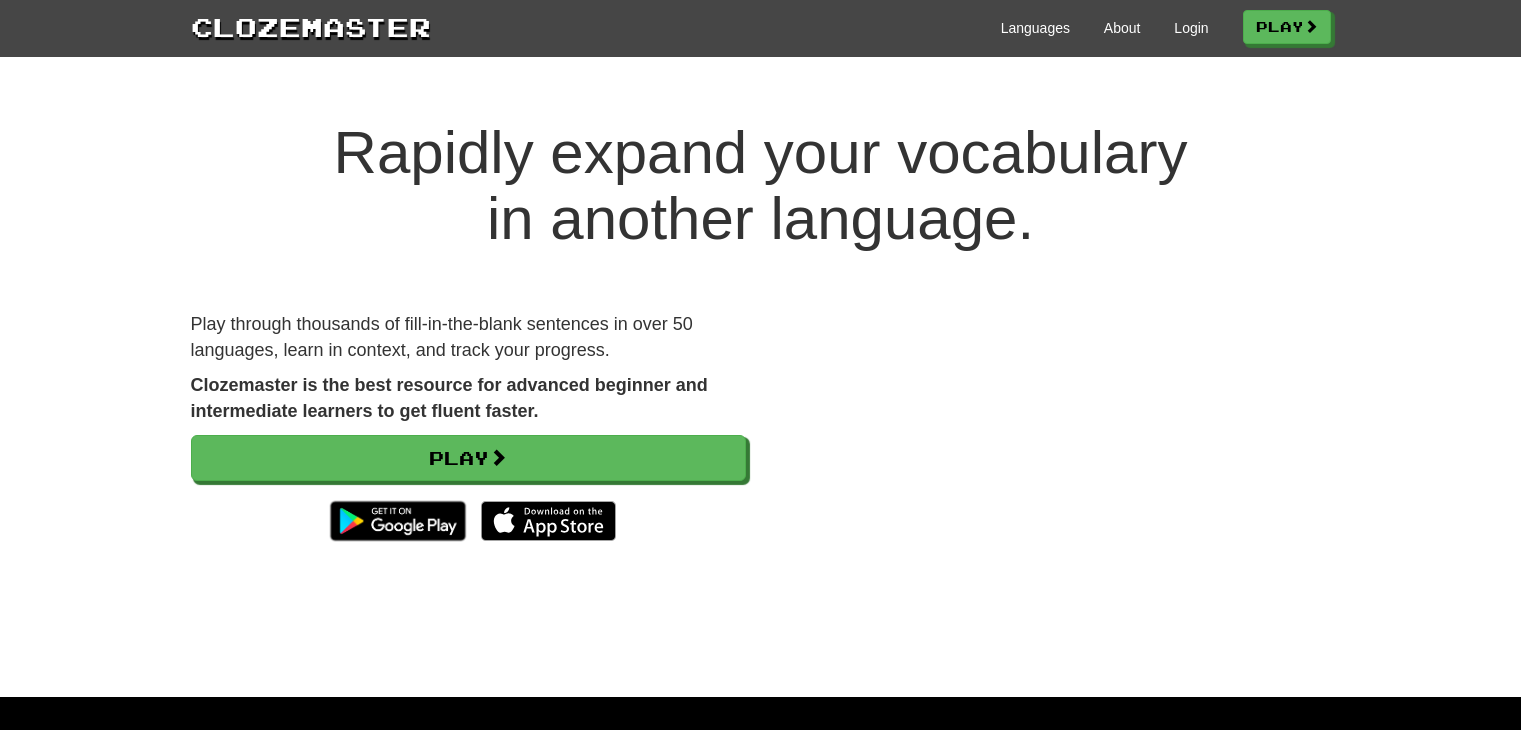 scroll, scrollTop: 0, scrollLeft: 0, axis: both 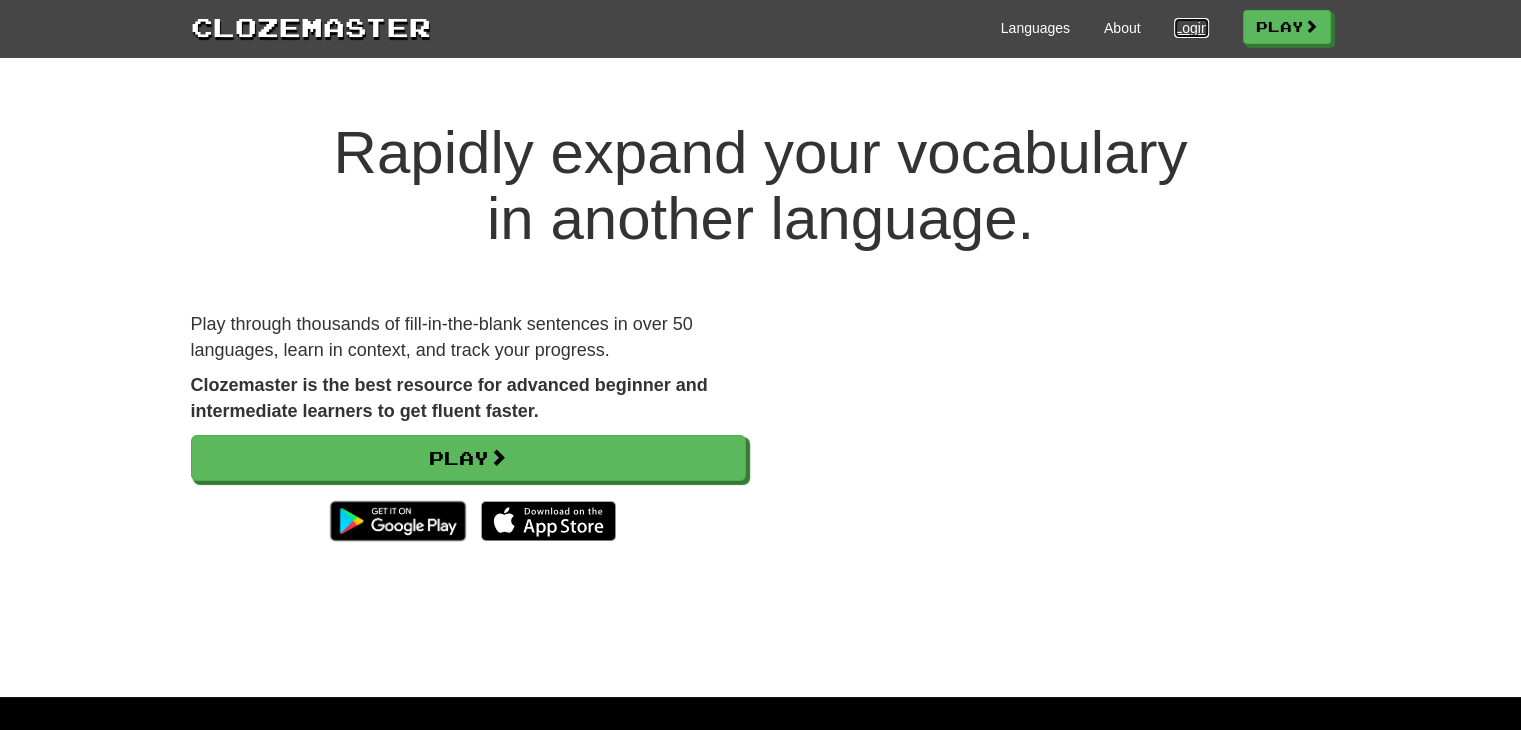 click on "Login" at bounding box center [1191, 28] 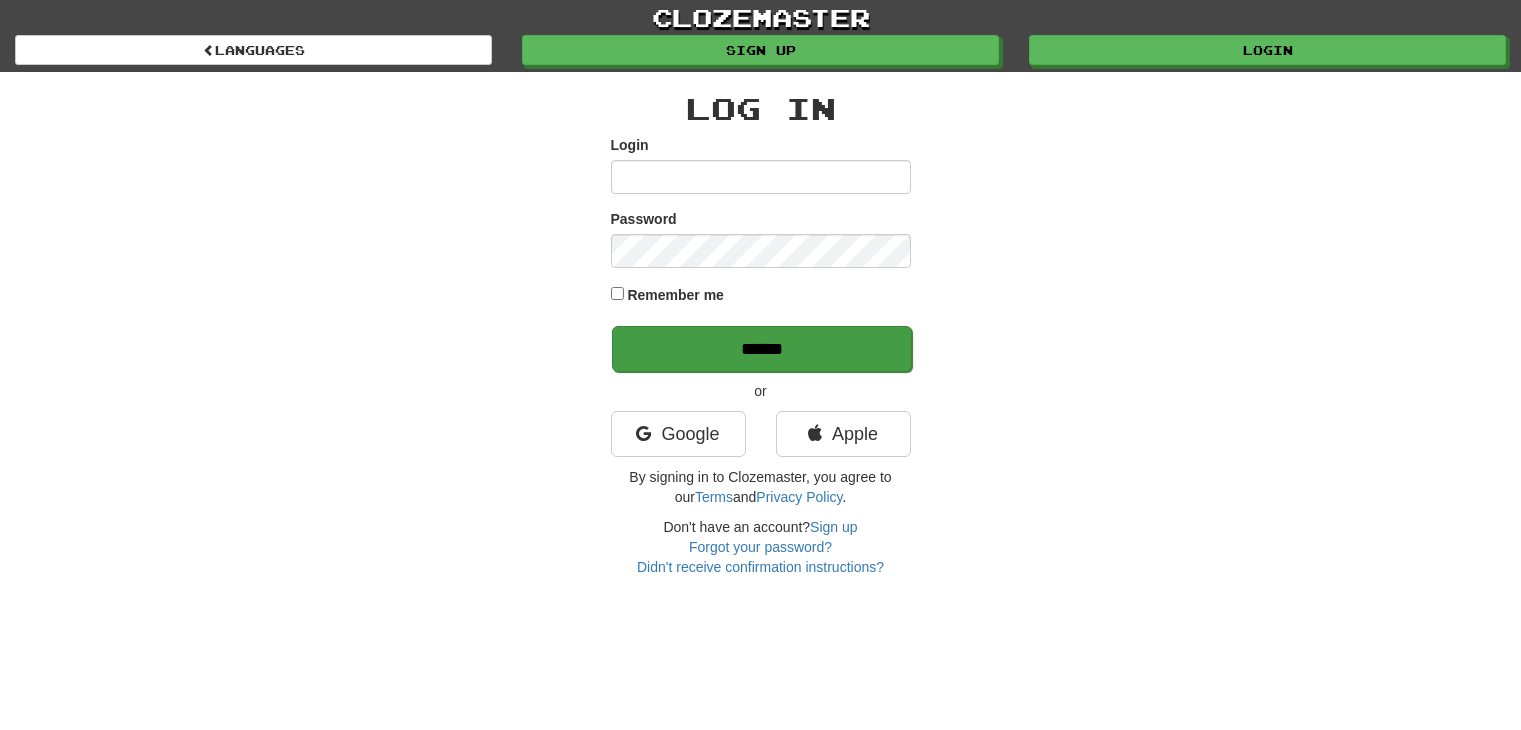 scroll, scrollTop: 0, scrollLeft: 0, axis: both 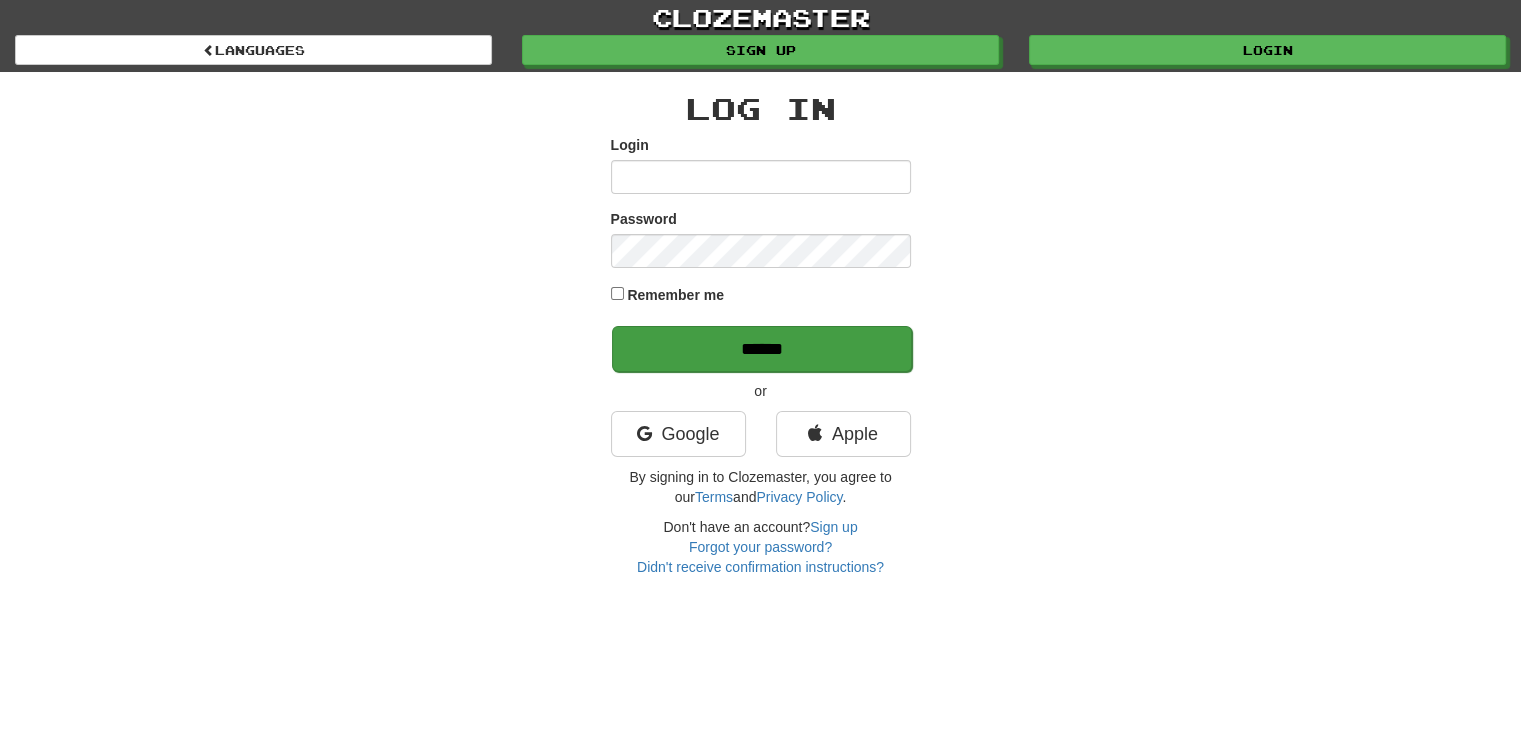 type on "**********" 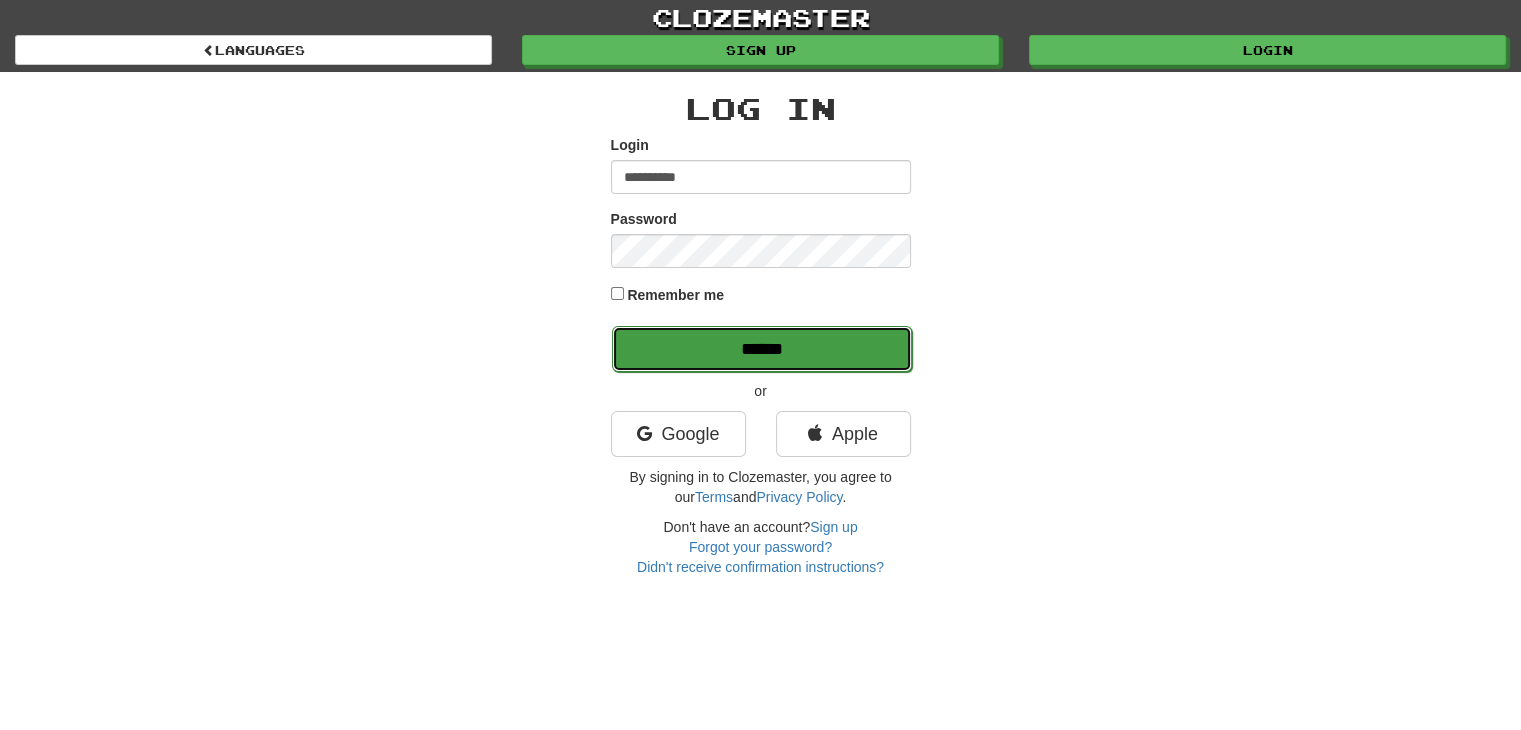 click on "******" at bounding box center (762, 349) 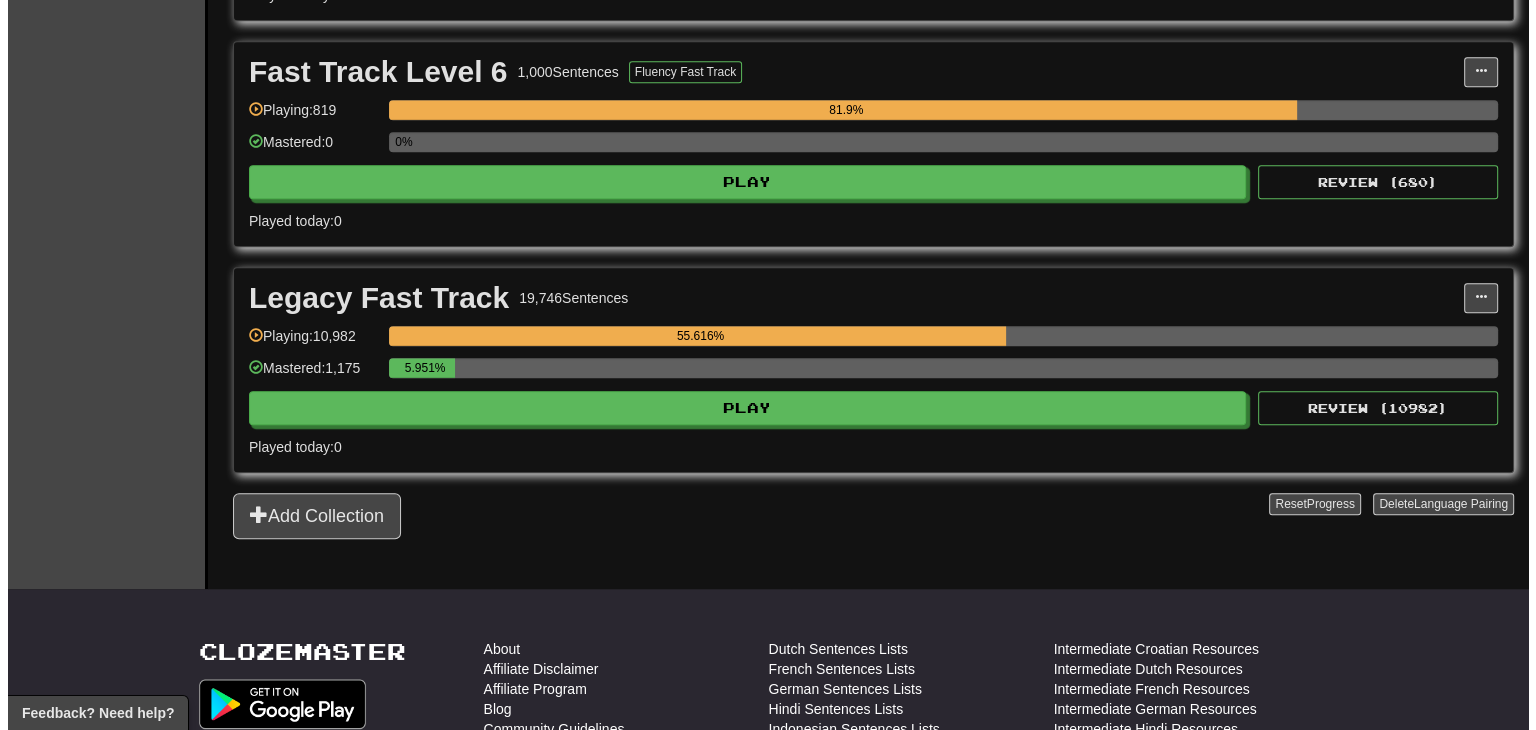 scroll, scrollTop: 1556, scrollLeft: 0, axis: vertical 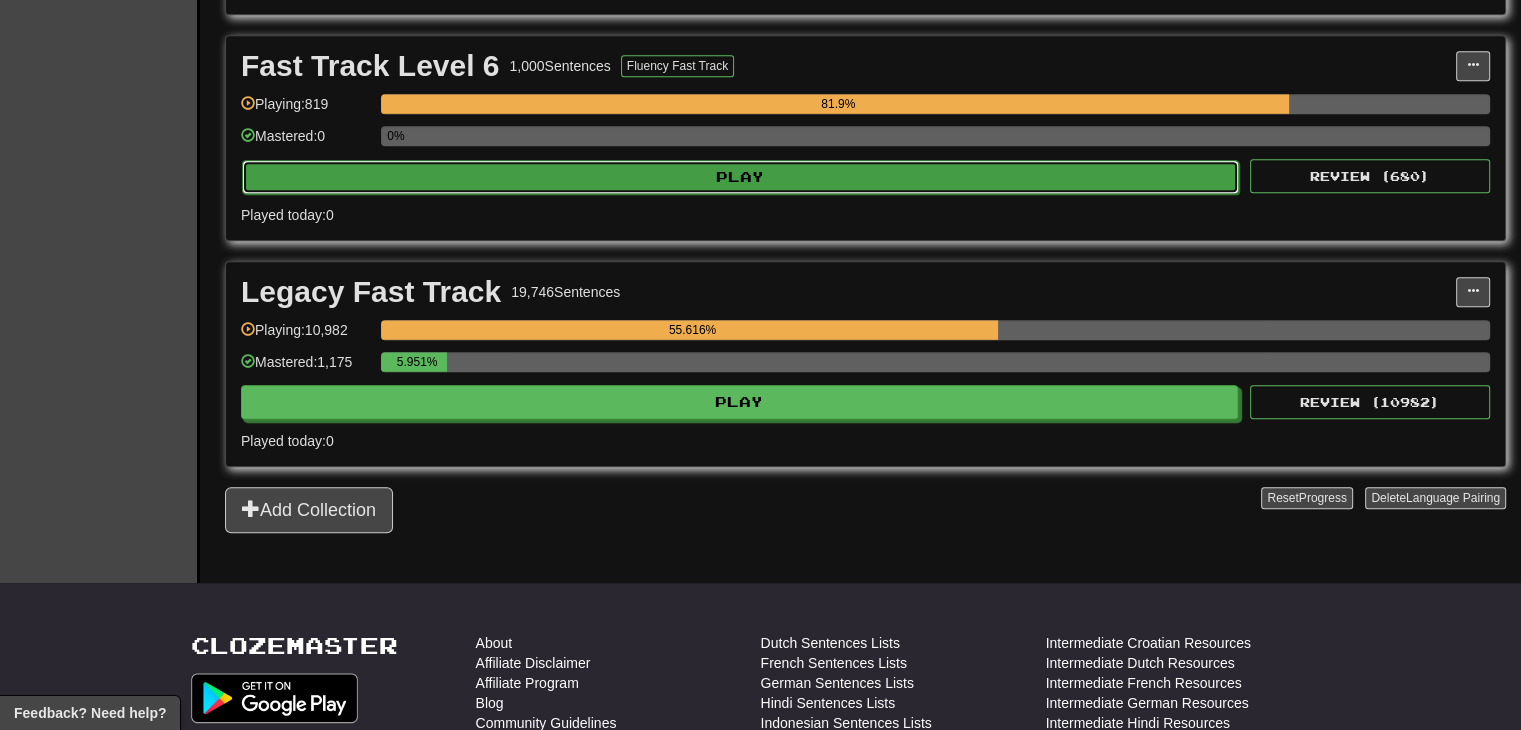 click on "Play" at bounding box center [740, 177] 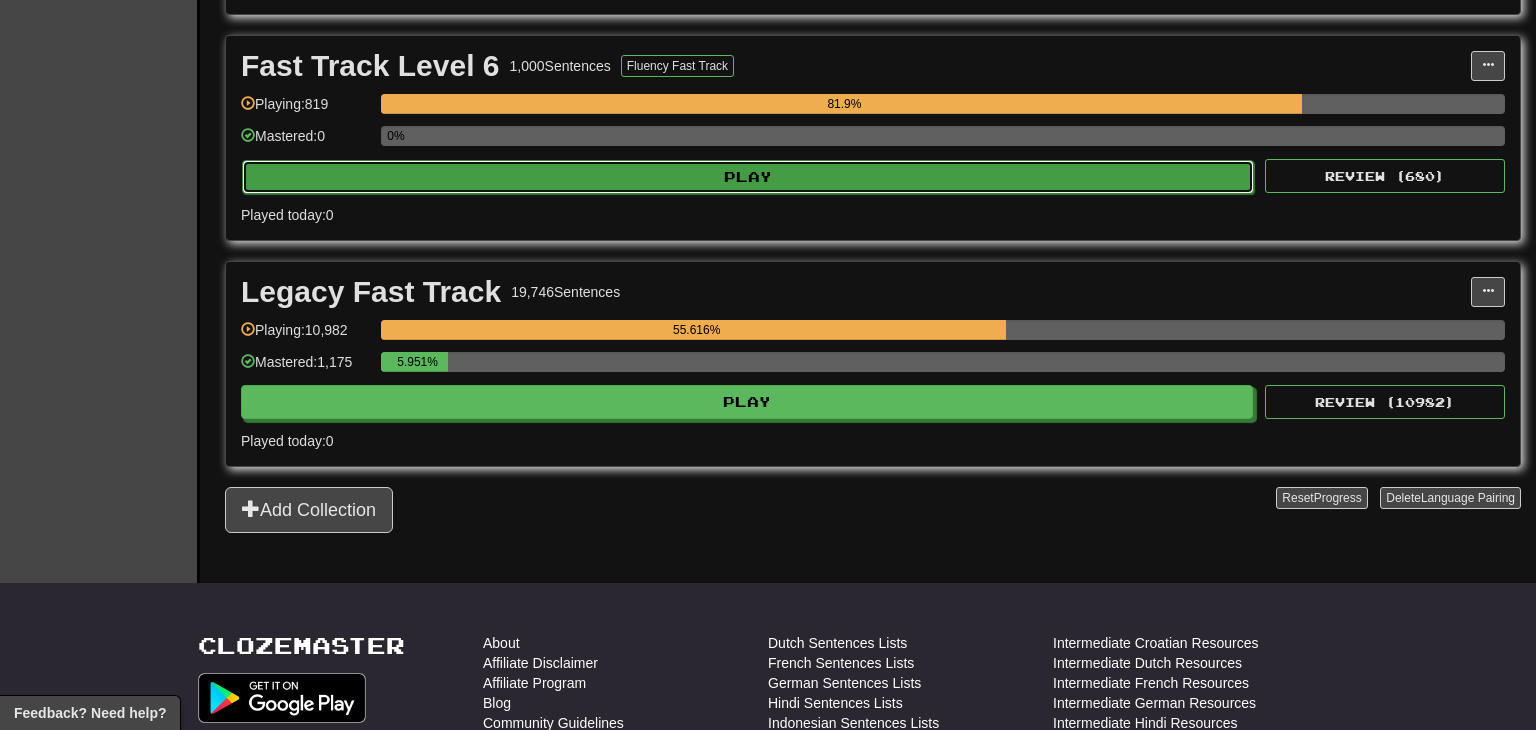 select on "**" 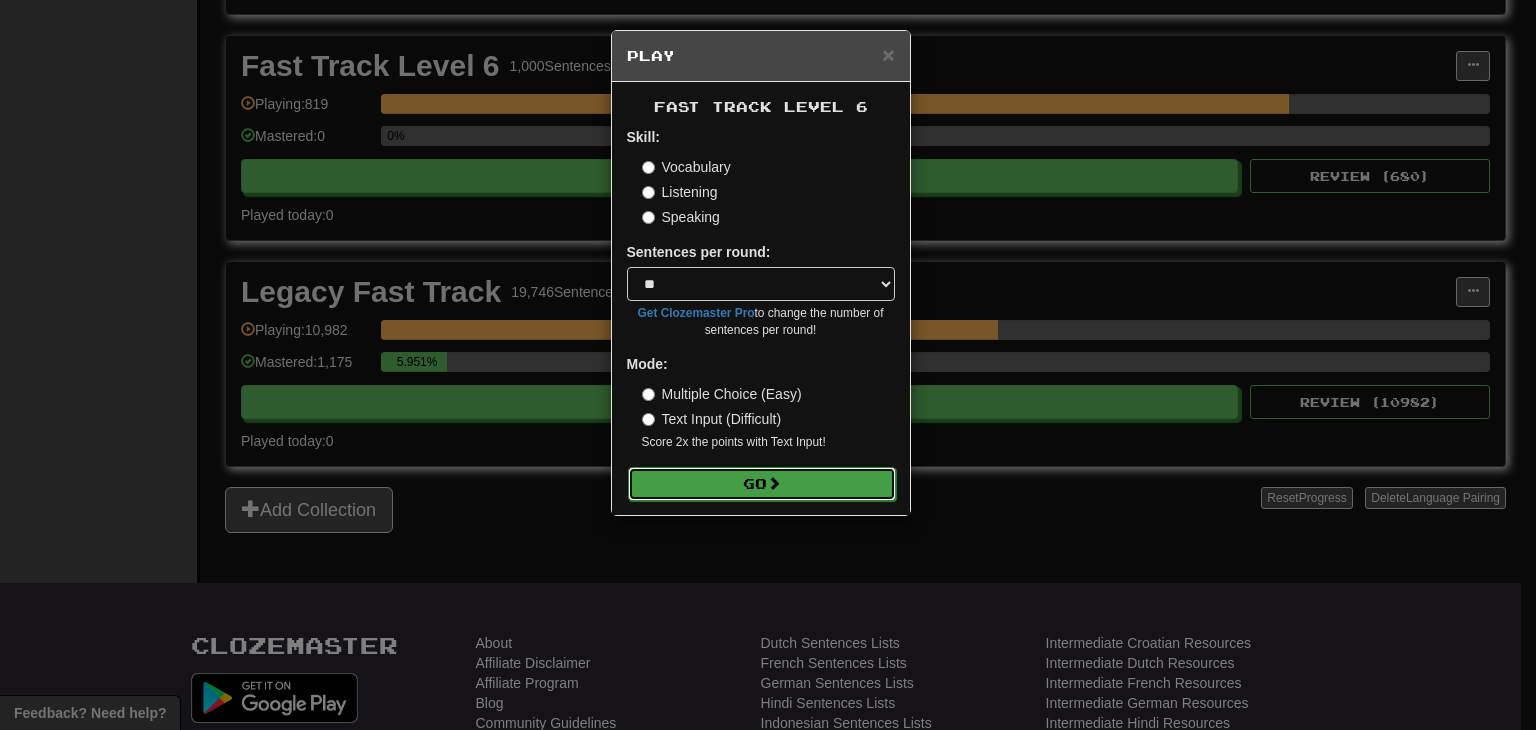 click on "Go" at bounding box center (762, 484) 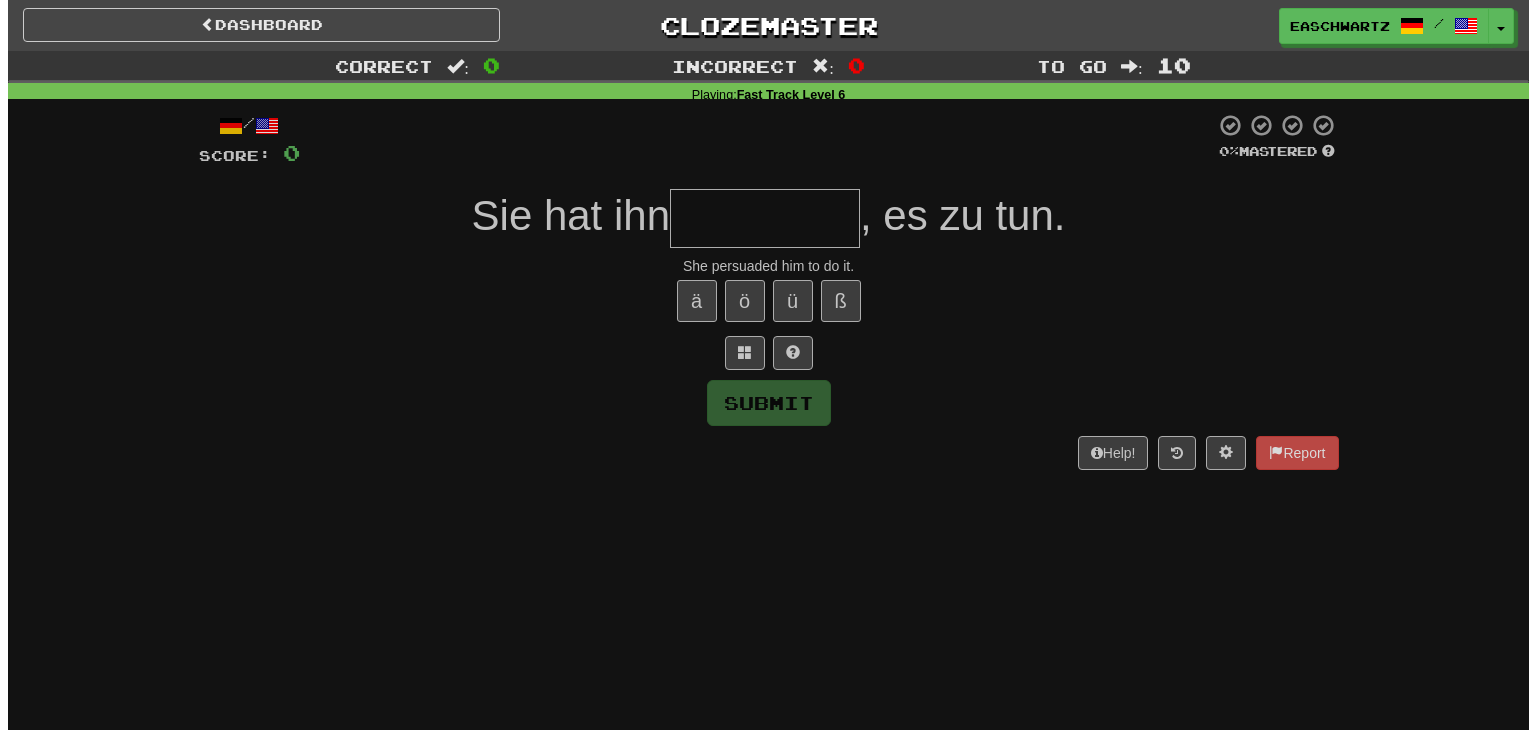 scroll, scrollTop: 0, scrollLeft: 0, axis: both 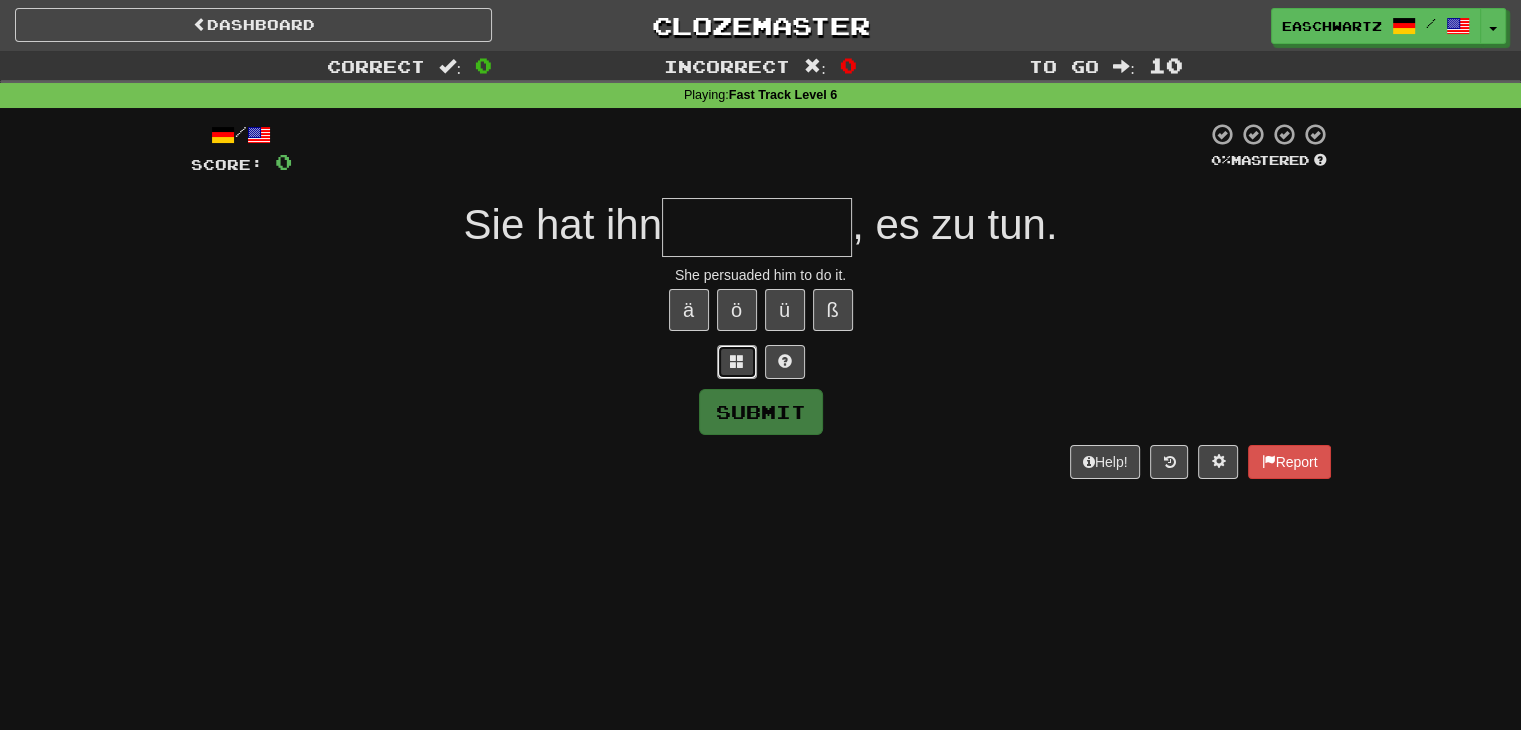 click at bounding box center [737, 361] 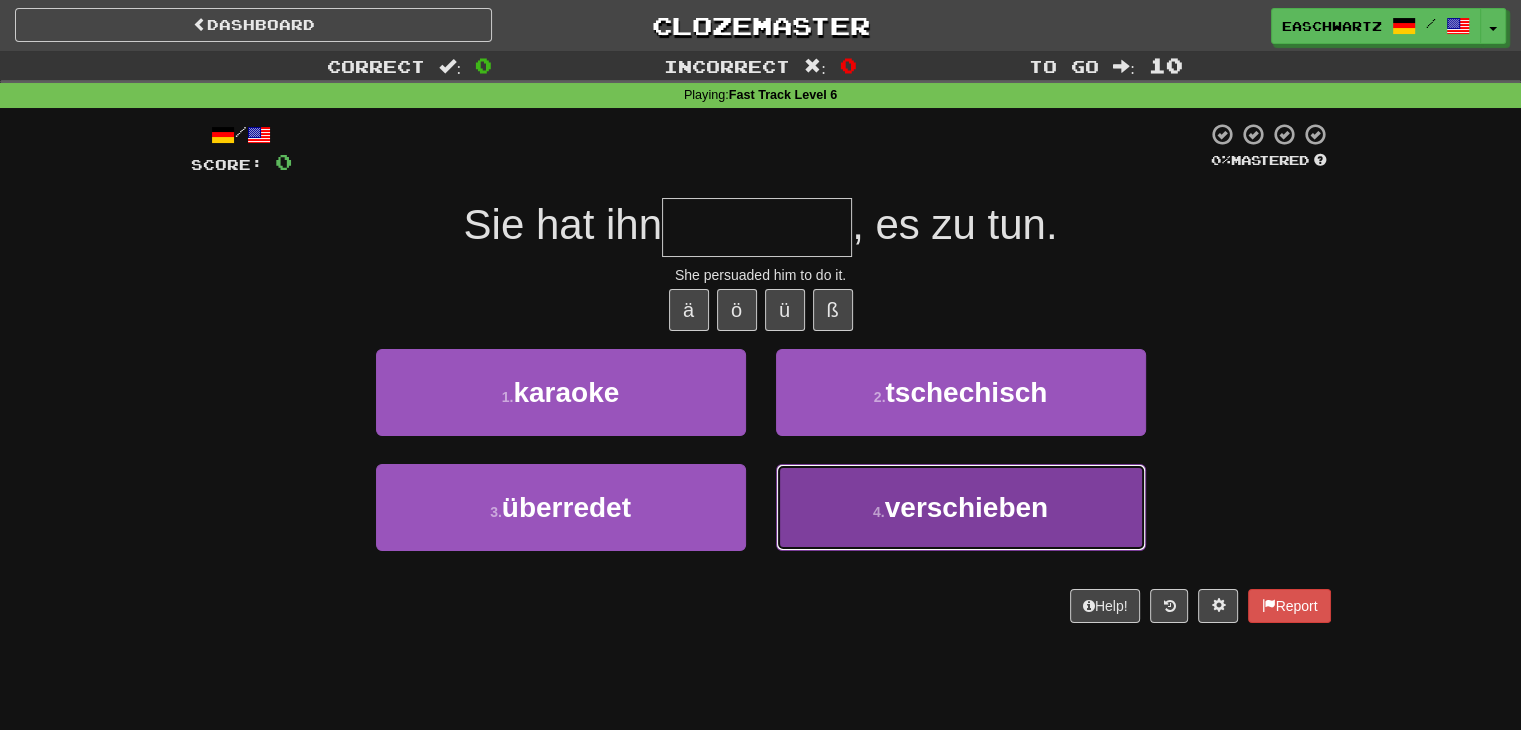 click on "4 .  verschieben" at bounding box center (961, 507) 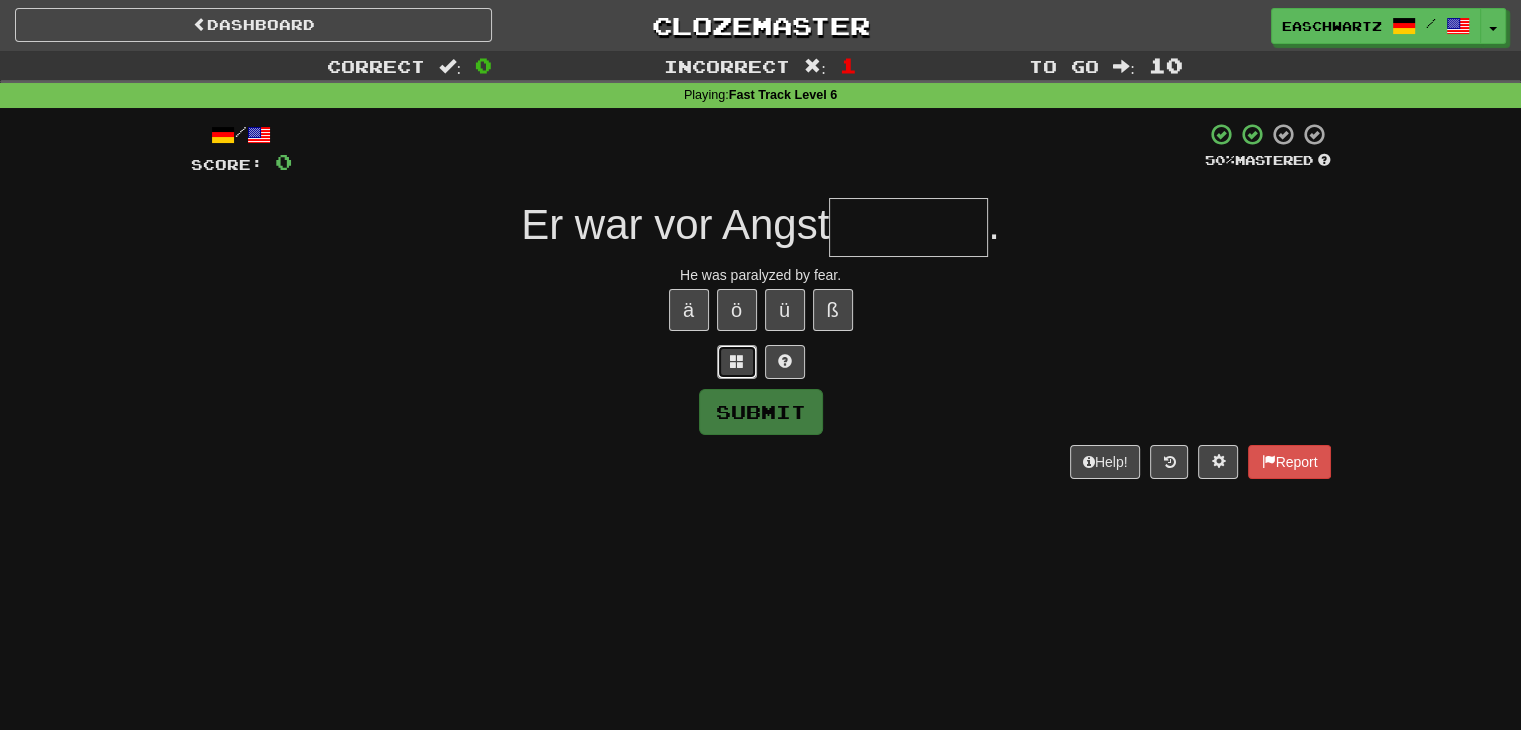 click at bounding box center [737, 361] 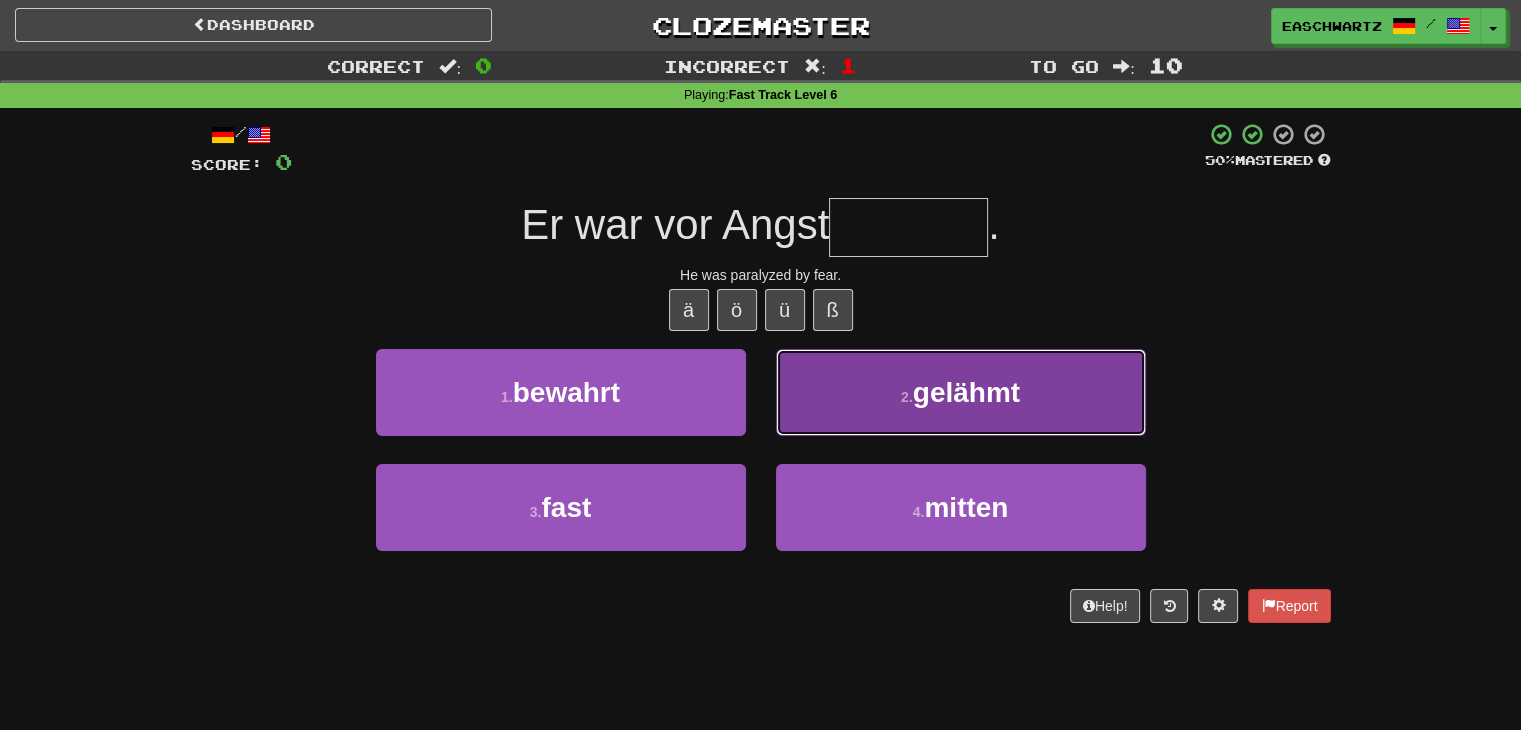 click on "2 .  gelähmt" at bounding box center [961, 392] 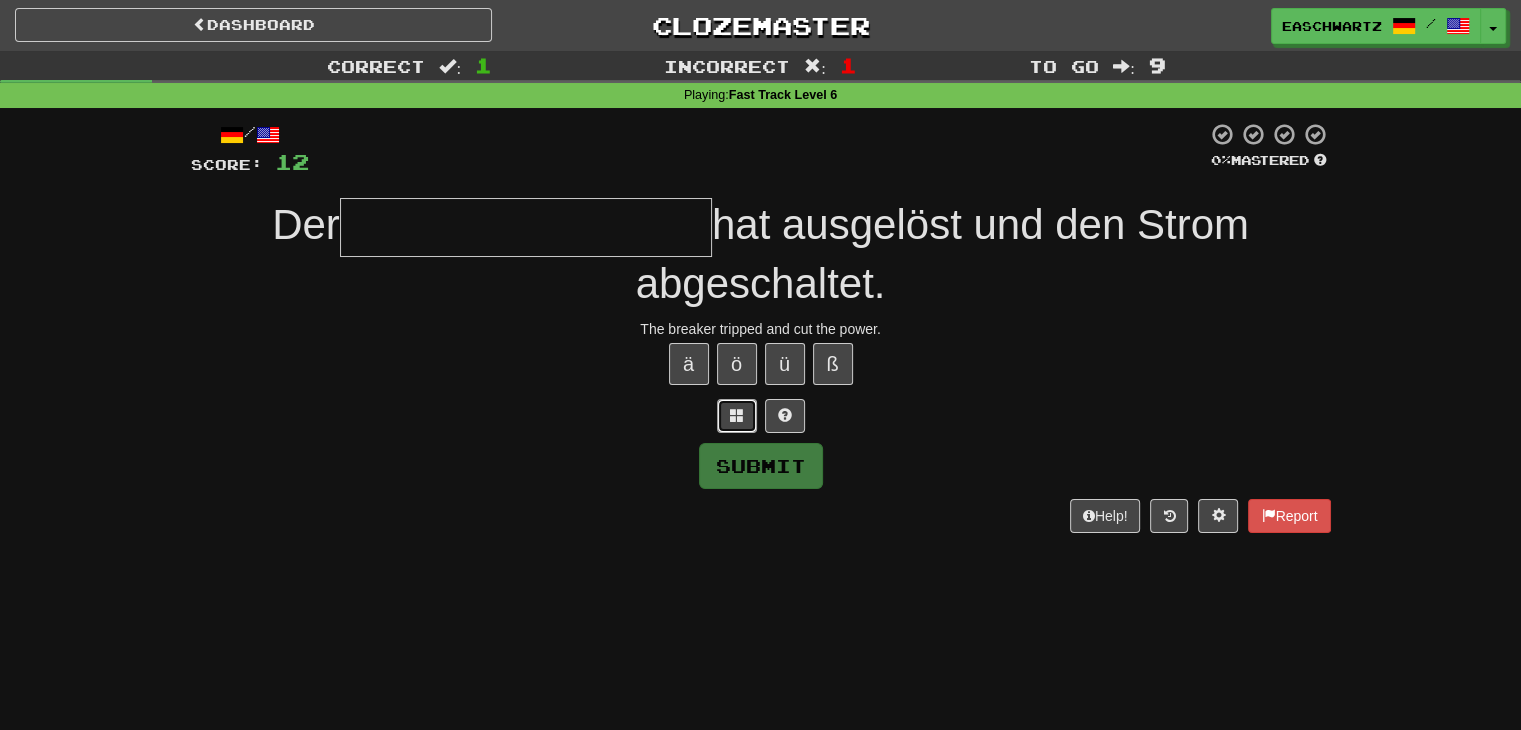 click at bounding box center (737, 415) 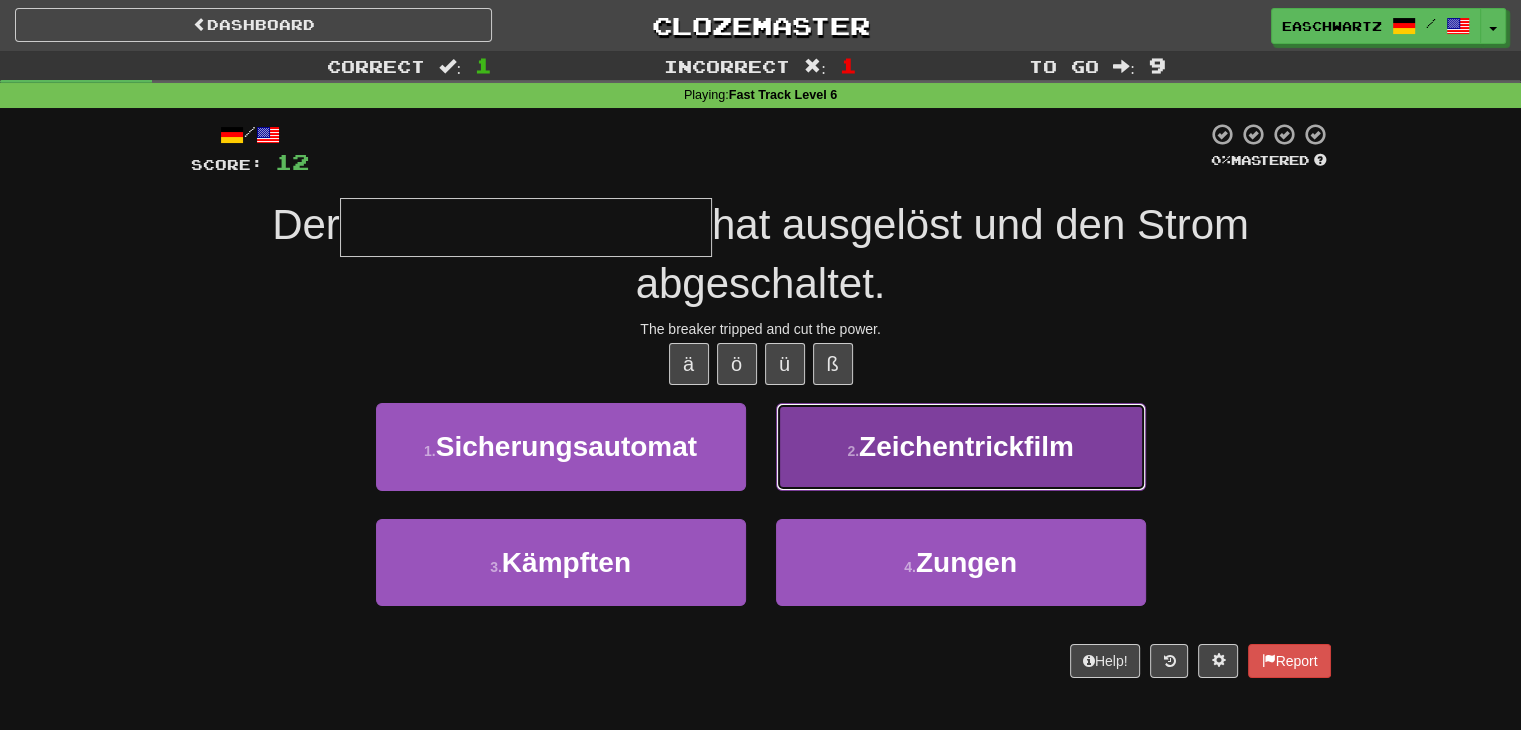 click on "2 .  Zeichentrickfilm" at bounding box center (961, 446) 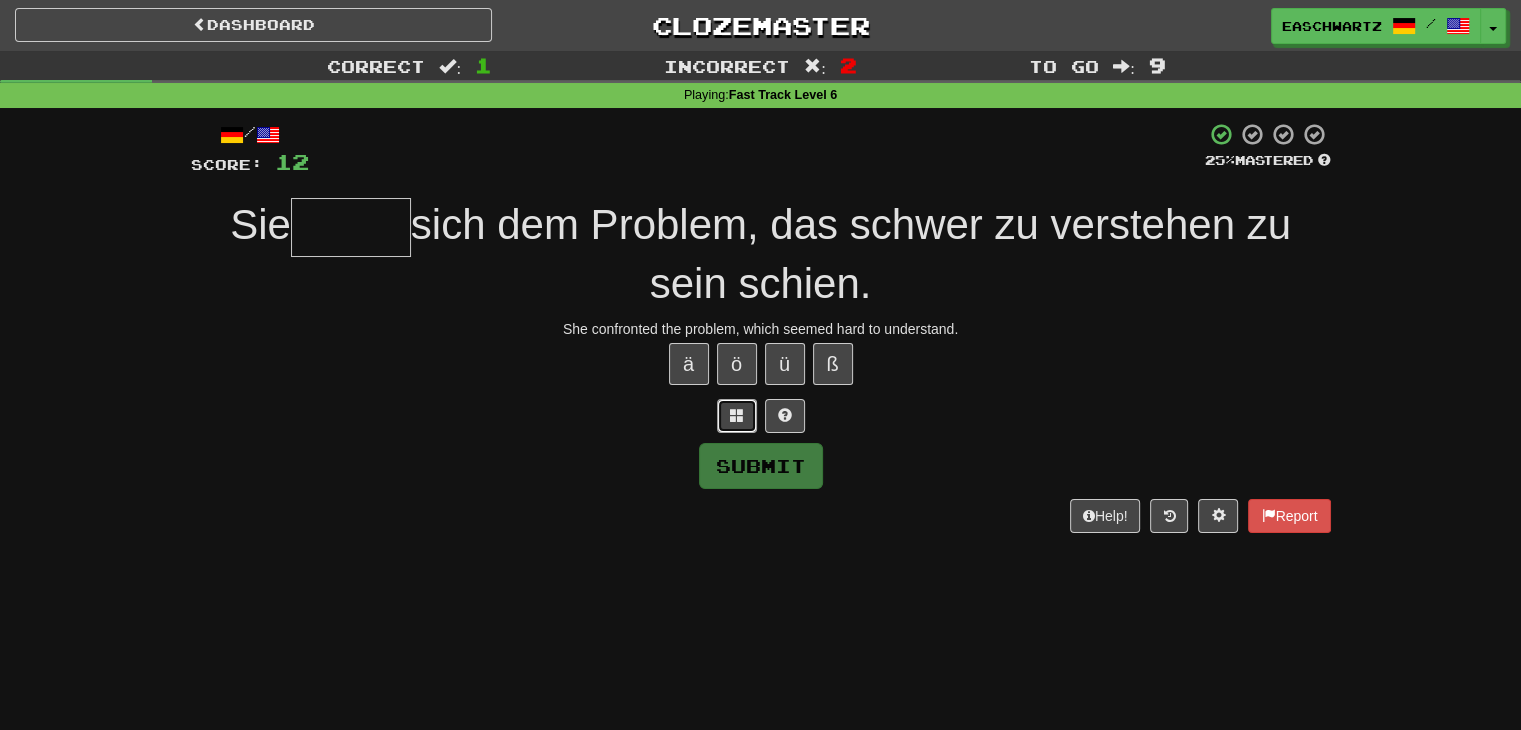 click at bounding box center [737, 416] 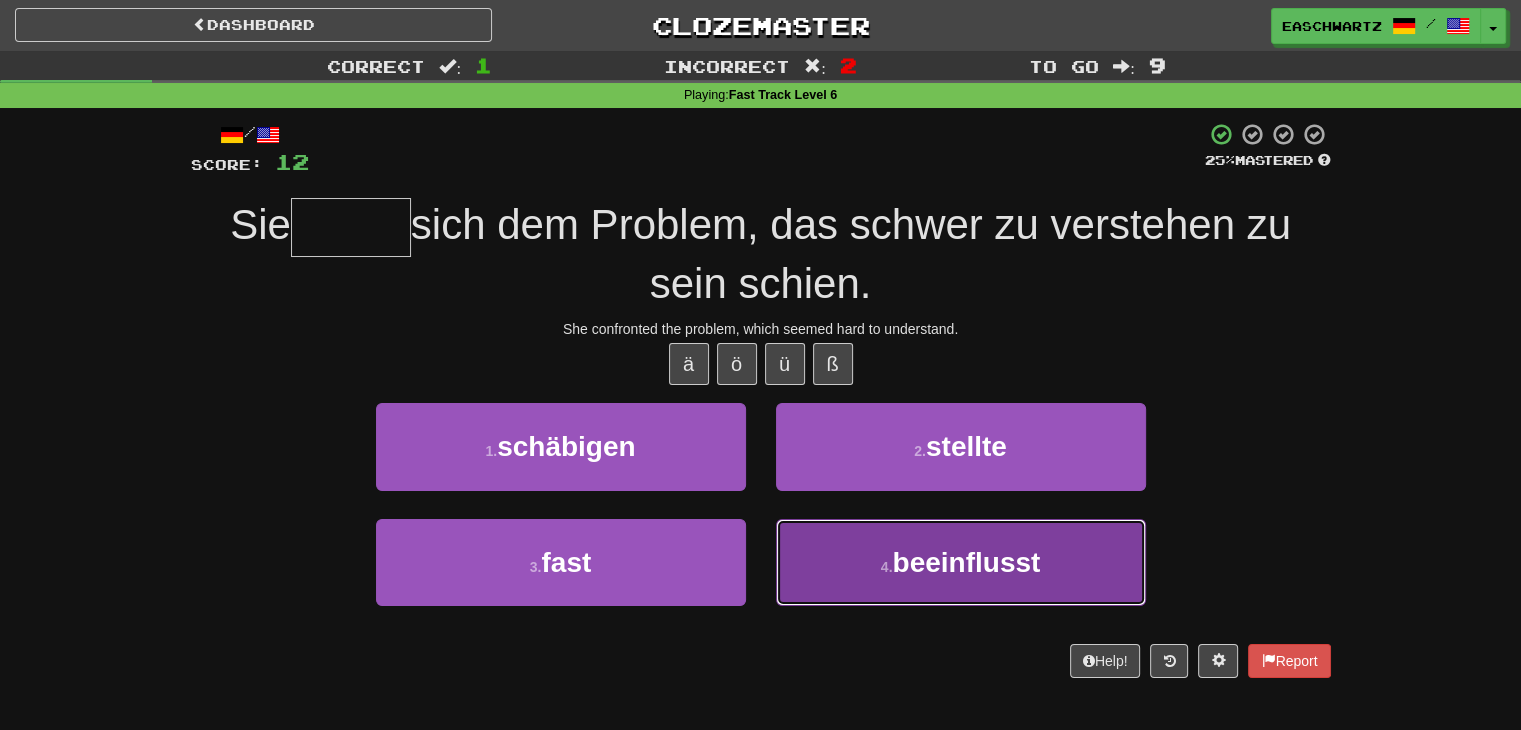 click on "beeinflusst" at bounding box center [966, 562] 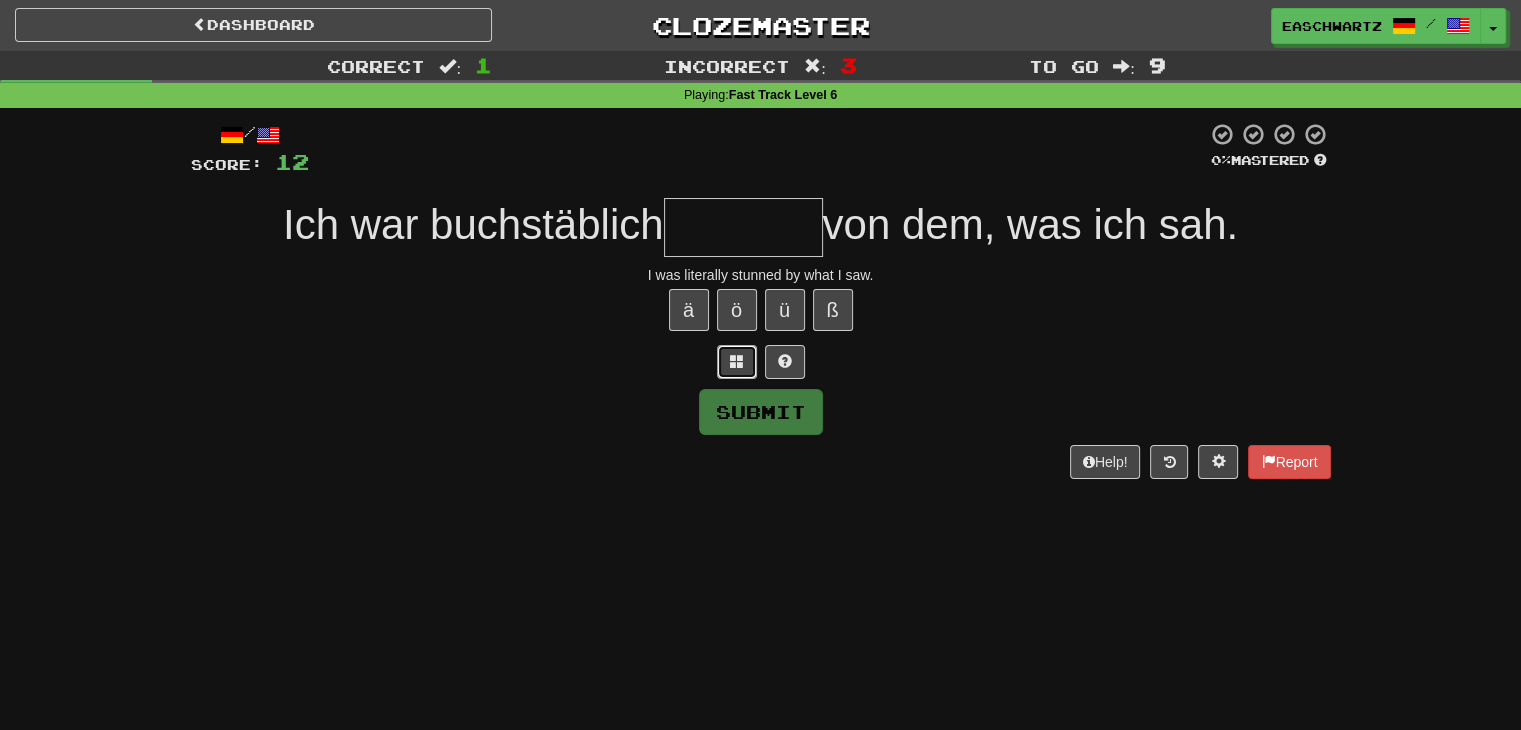 click at bounding box center [737, 362] 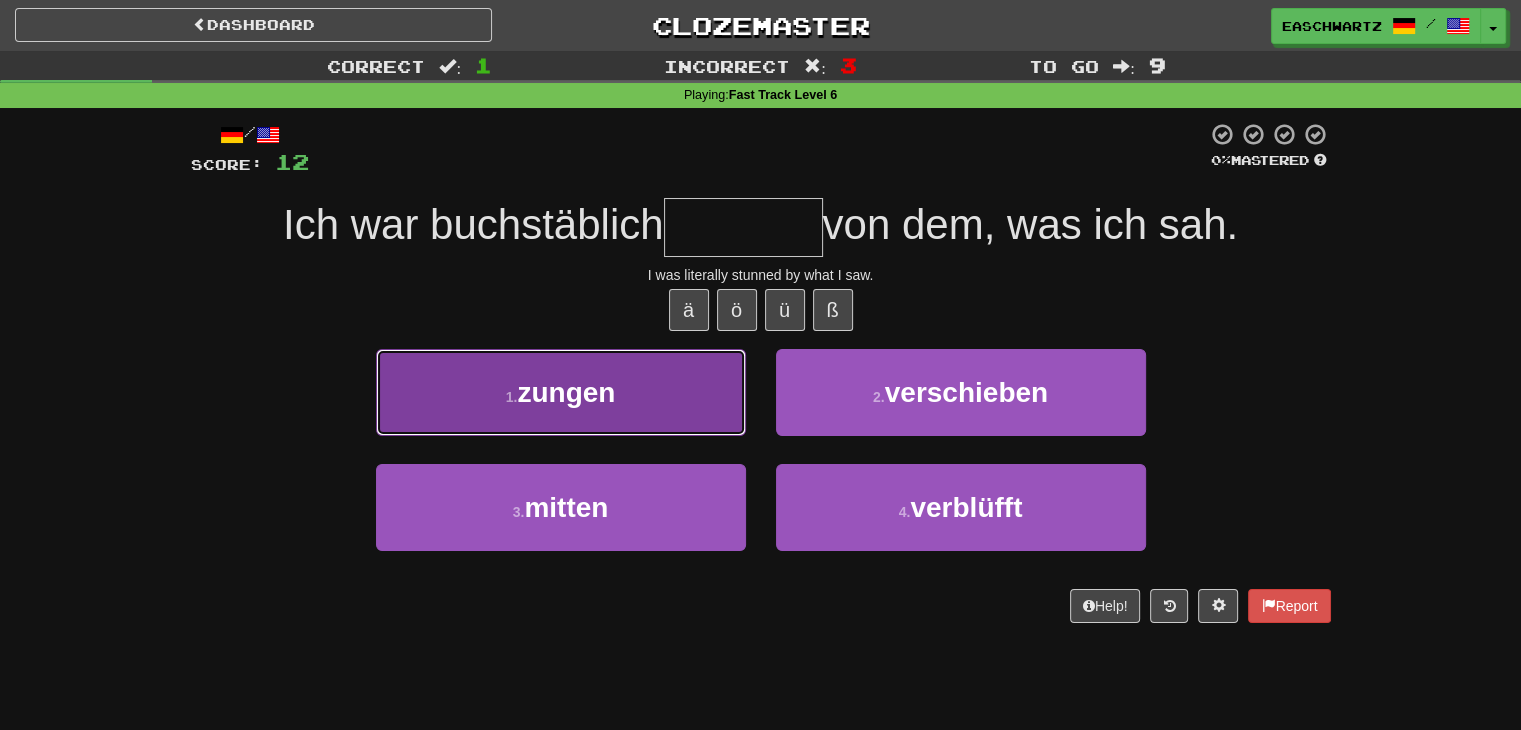 click on "1 .  zungen" at bounding box center (561, 392) 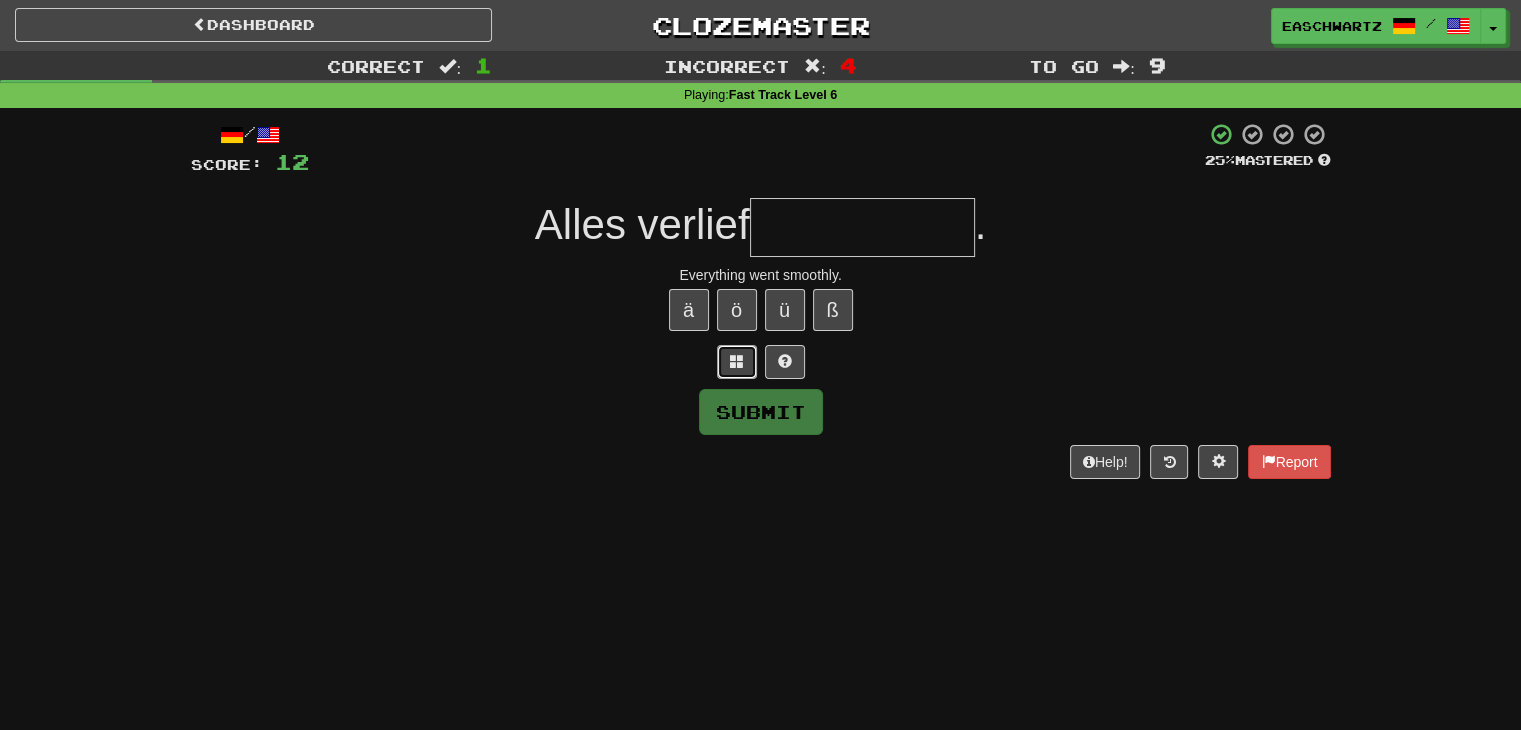 click at bounding box center (737, 362) 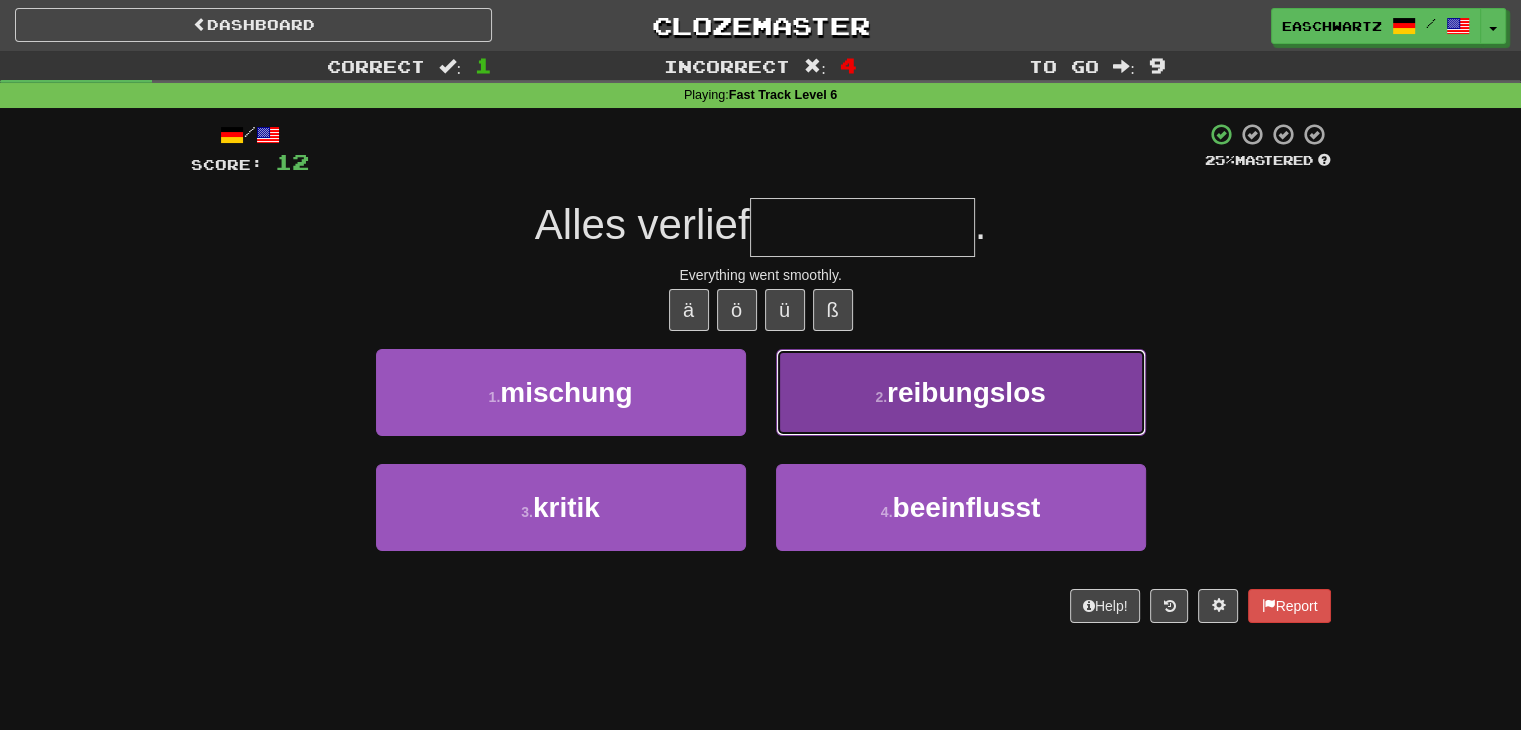 click on "2 .  reibungslos" at bounding box center (961, 392) 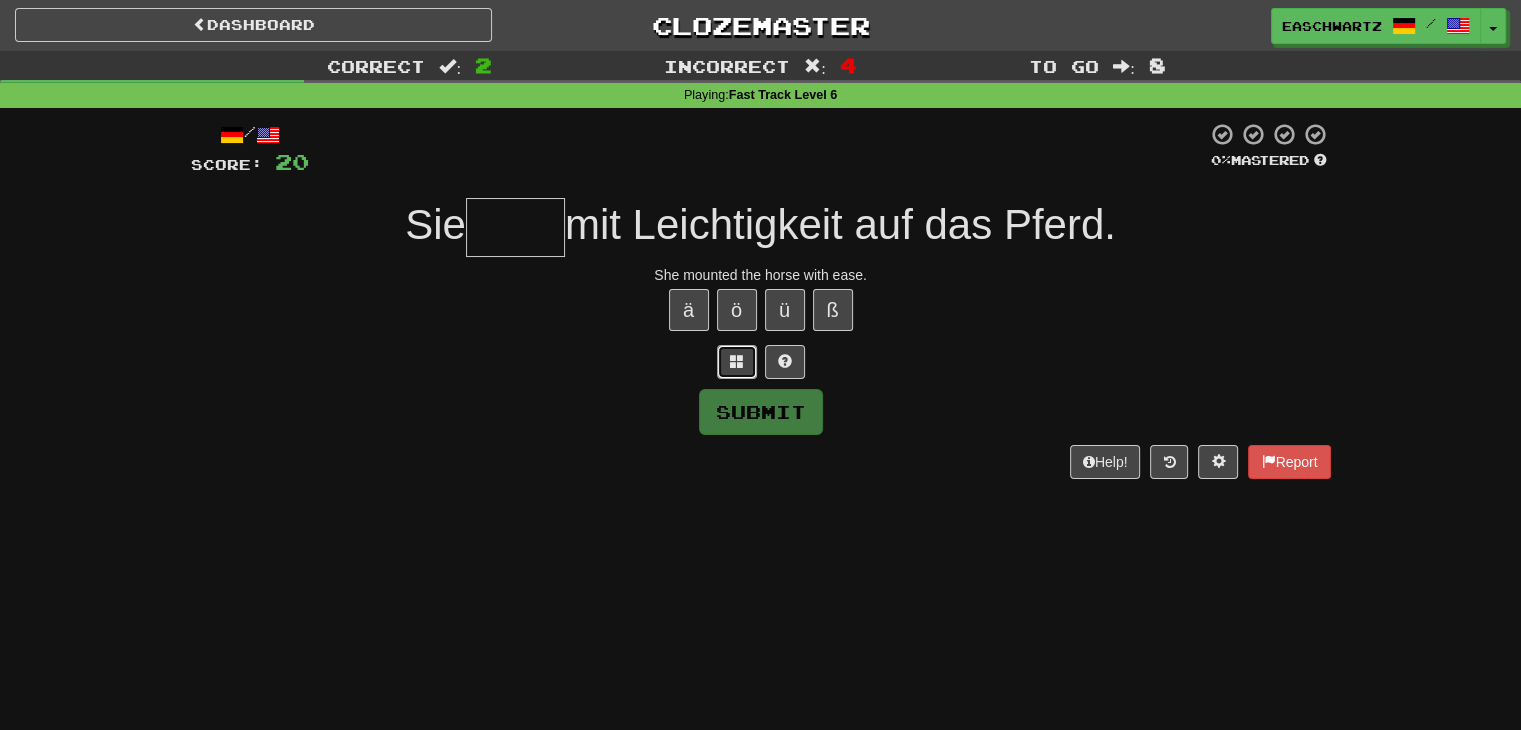 click at bounding box center [737, 361] 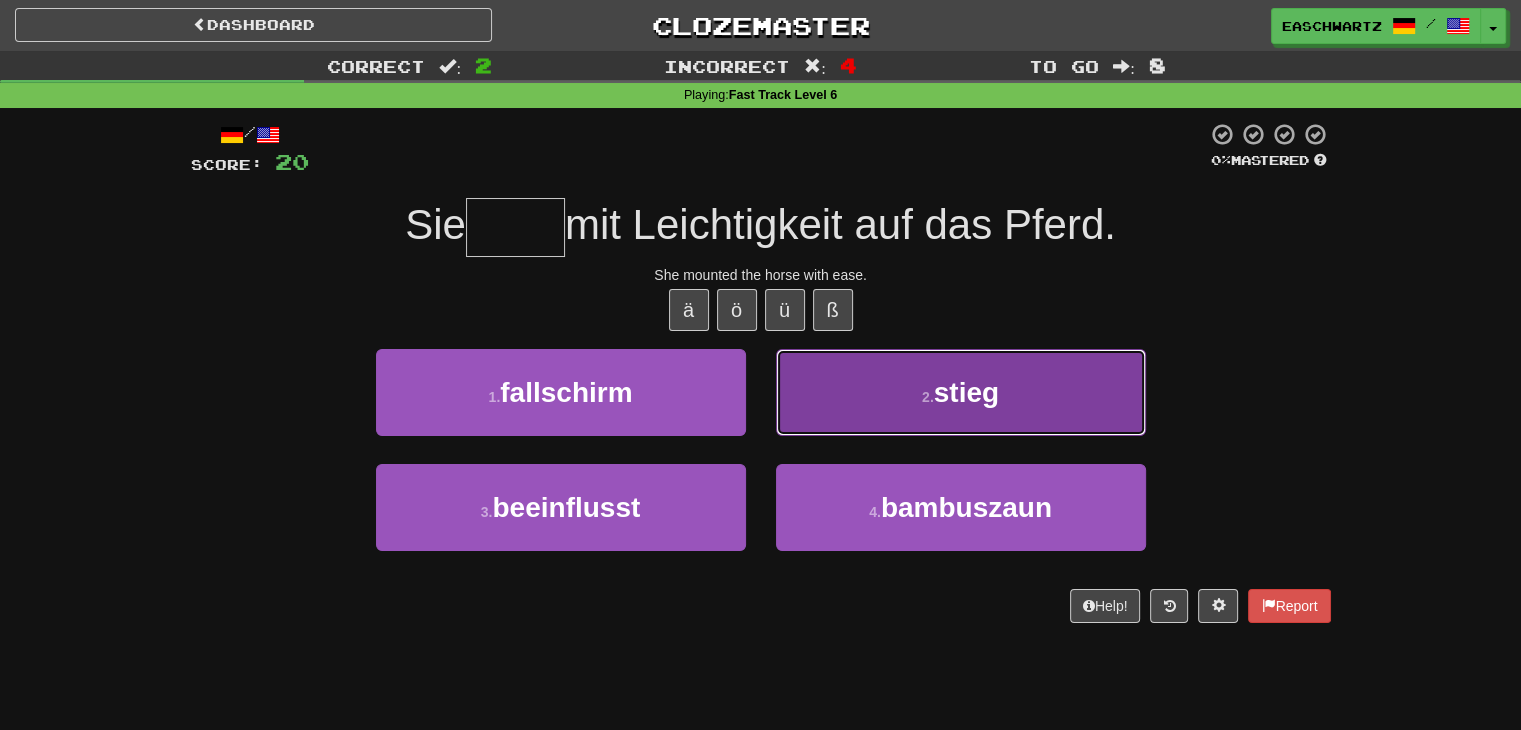 click on "2 .  stieg" at bounding box center [961, 392] 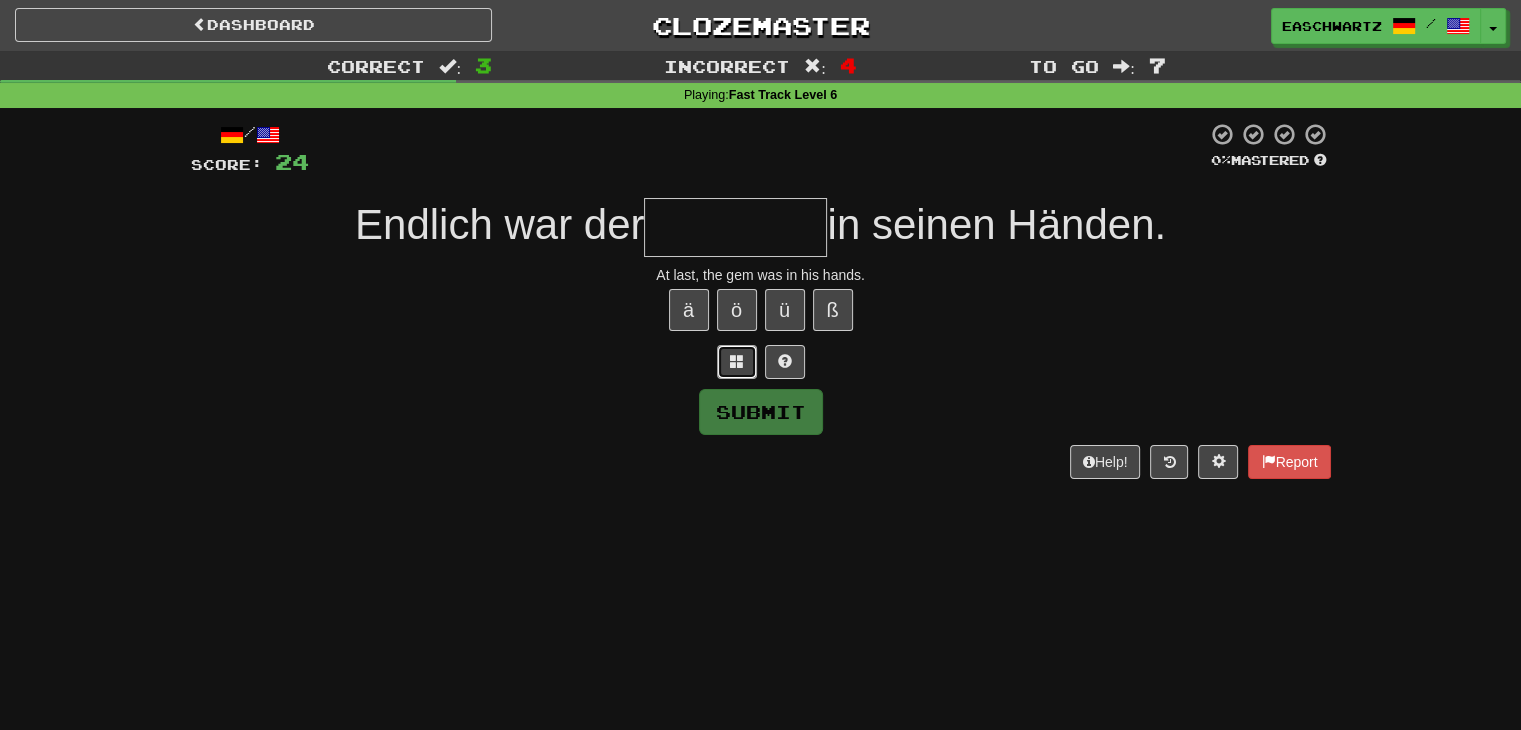 click at bounding box center [737, 362] 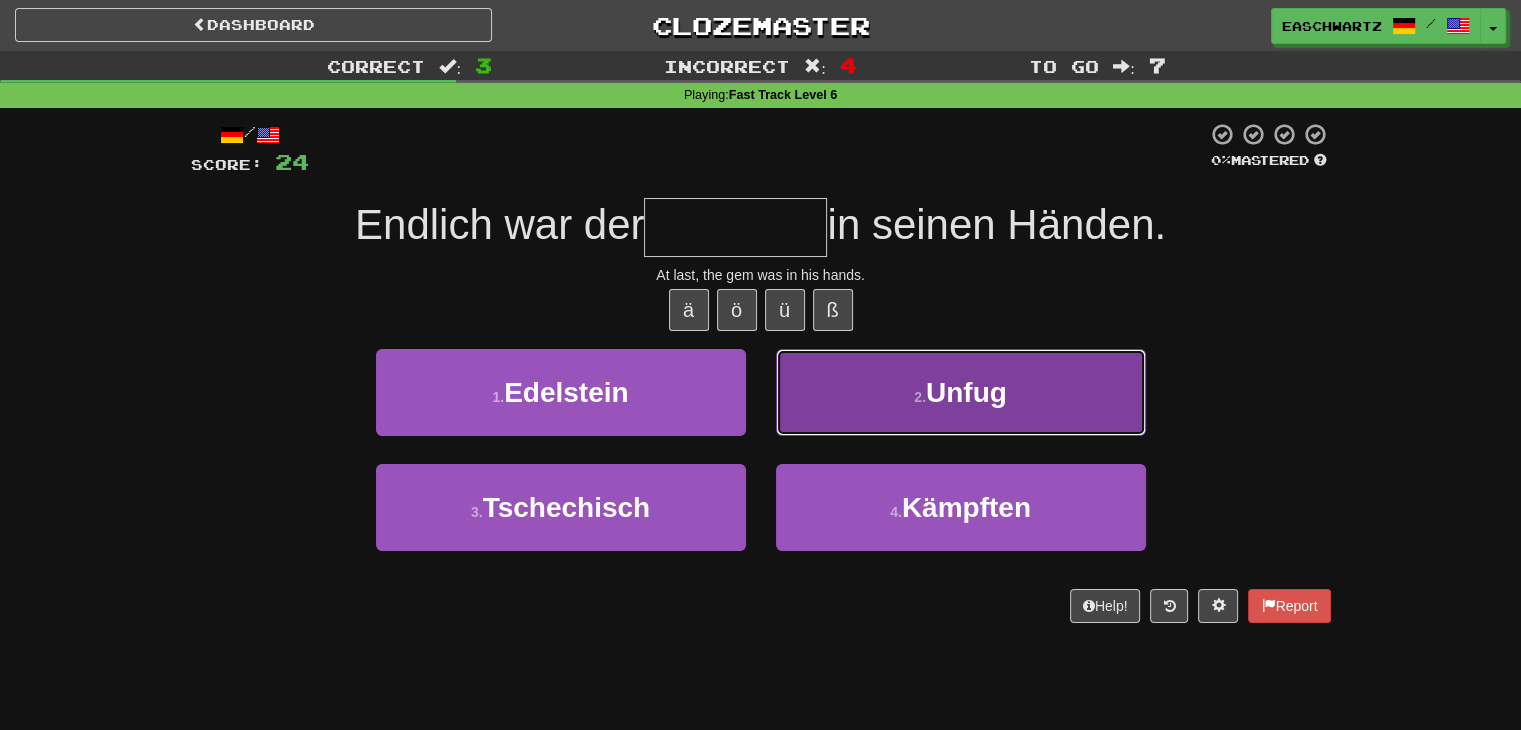 click on "2 .  Unfug" at bounding box center [961, 392] 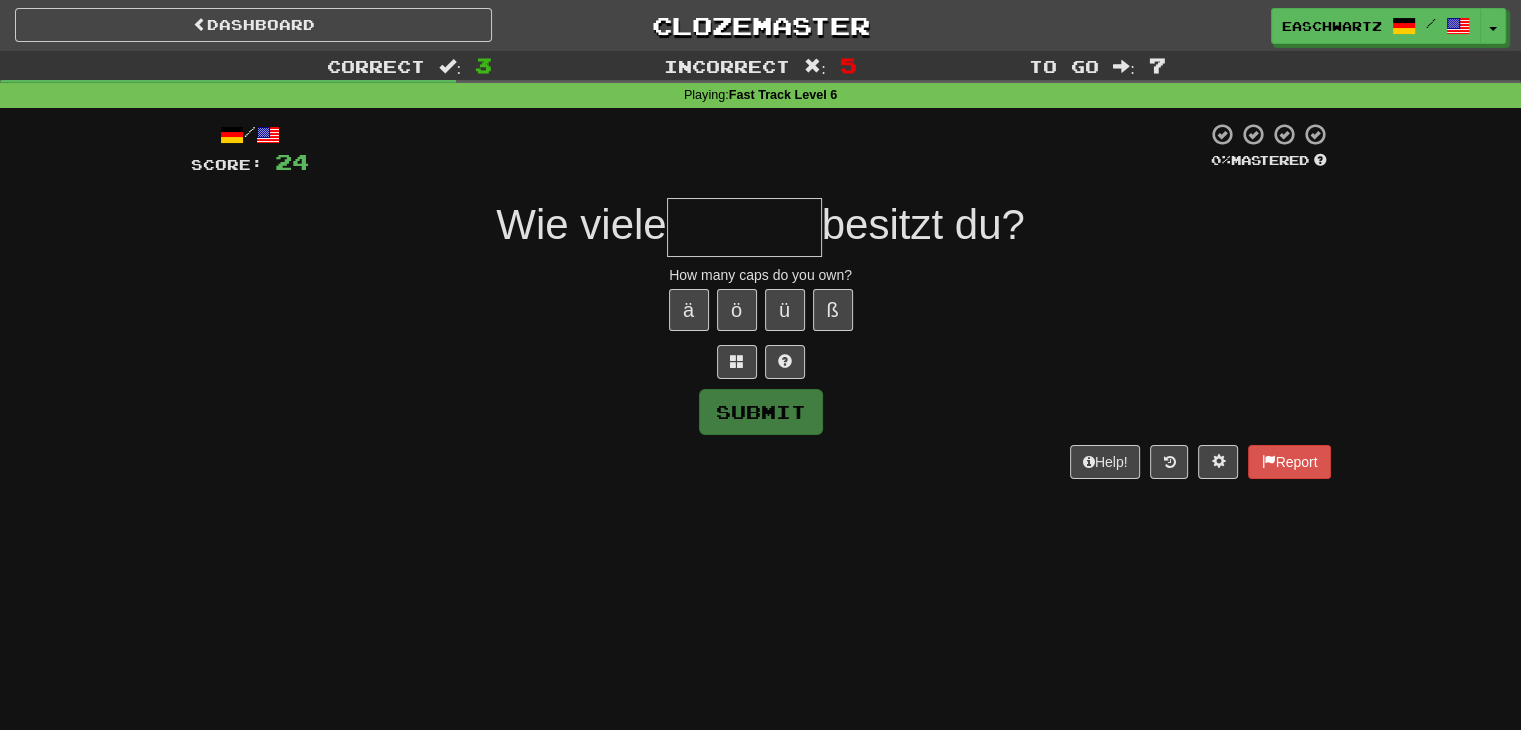 click on "/  Score:   24 0 %  Mastered Wie viele   besitzt du? How many caps do you own? ä ö ü ß Submit  Help!  Report" at bounding box center (761, 300) 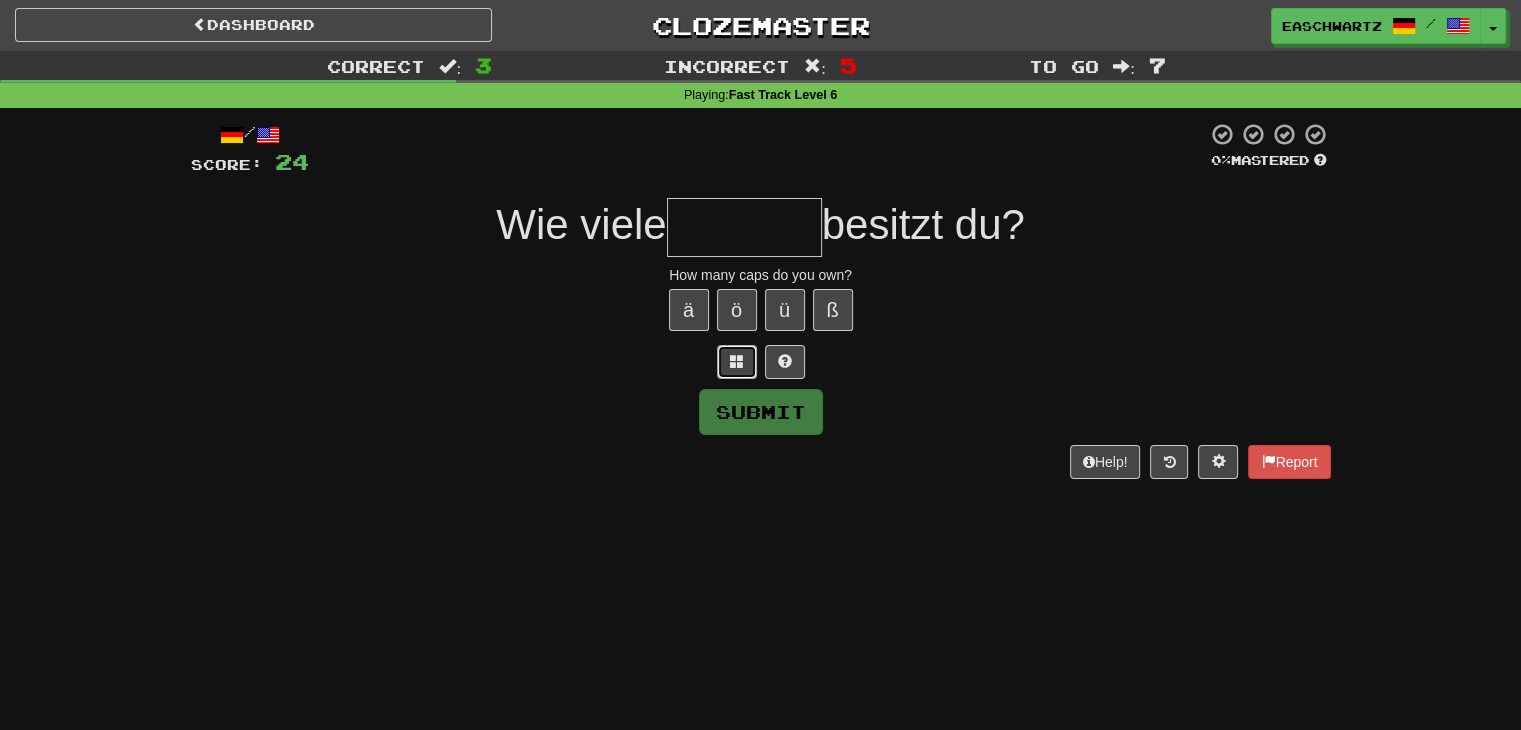 click at bounding box center (737, 361) 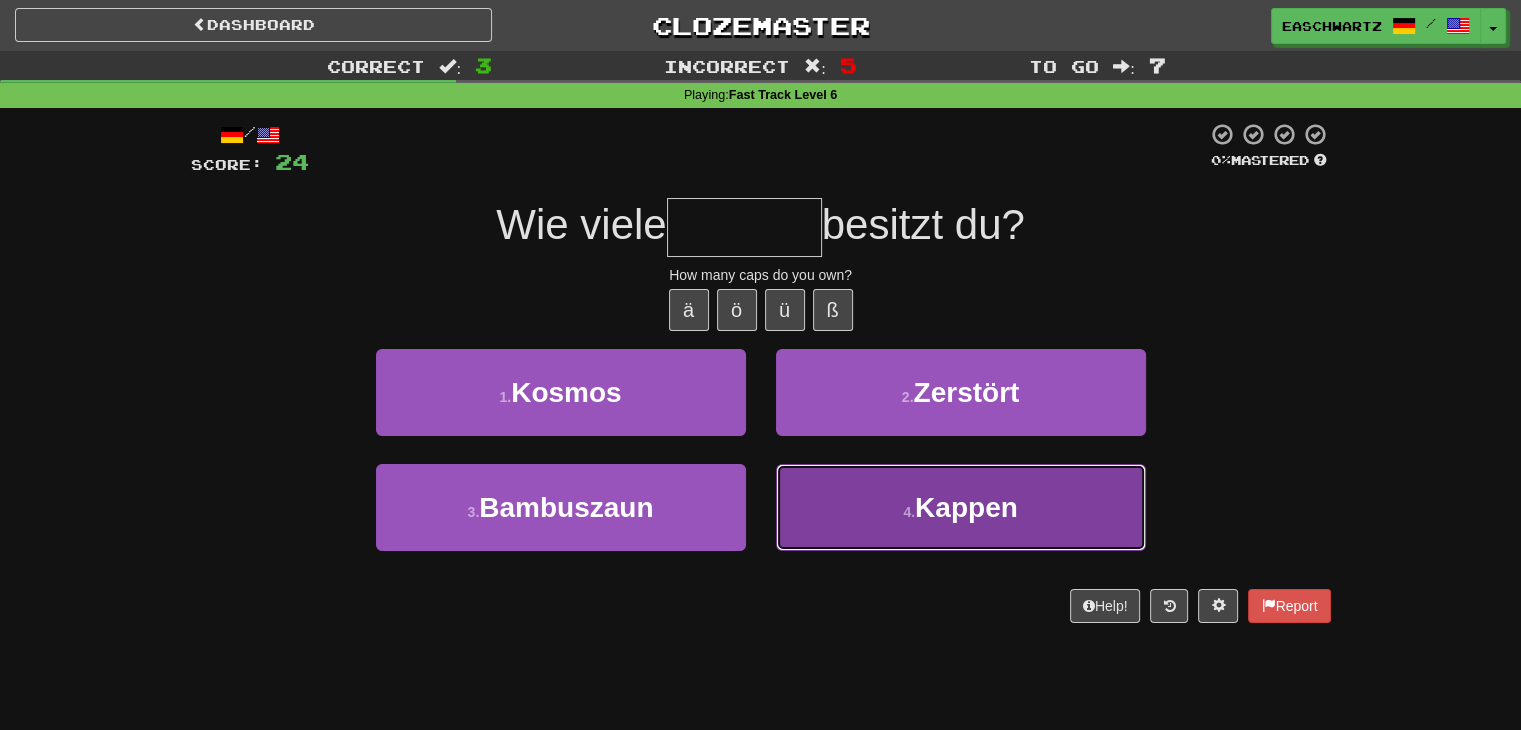 click on "Kappen" at bounding box center (966, 507) 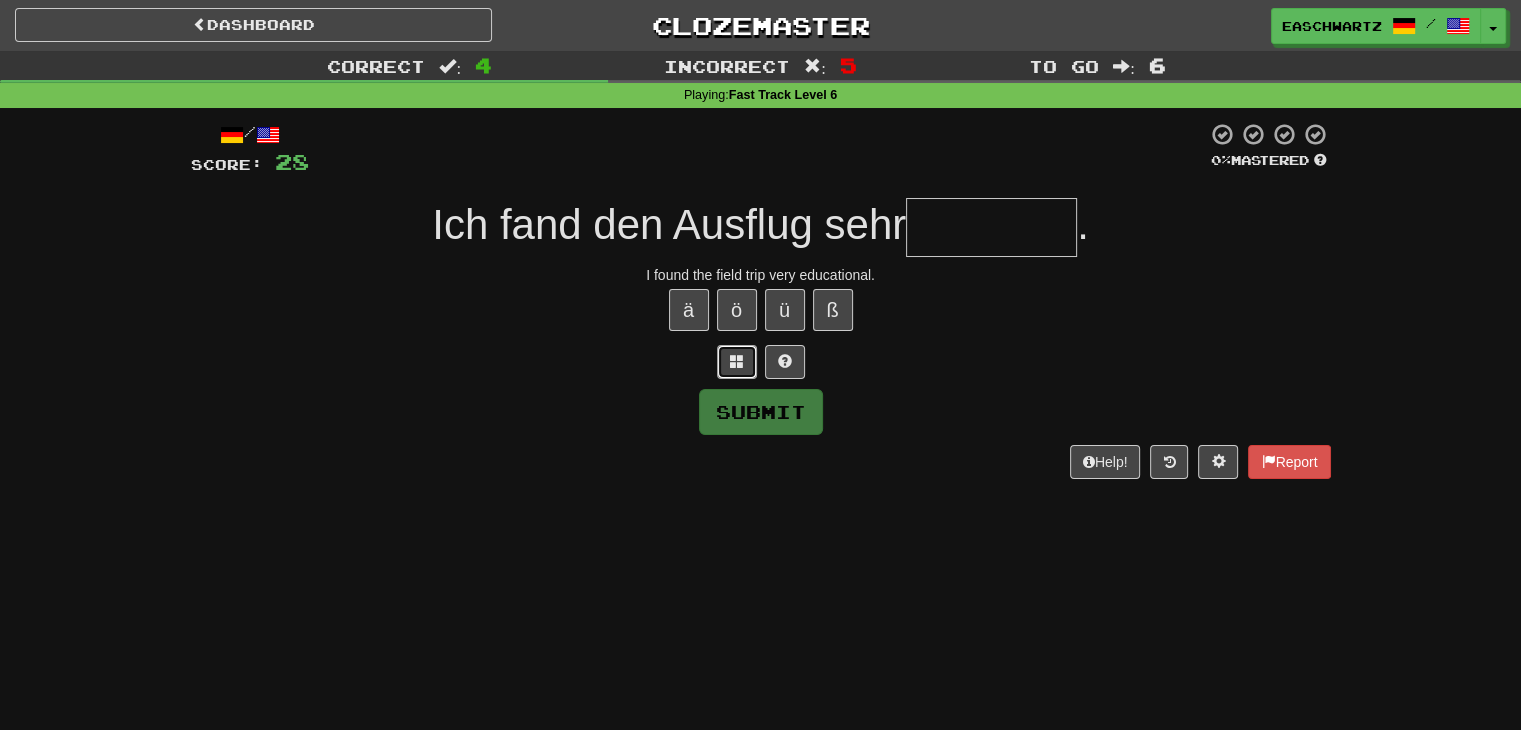 click at bounding box center (737, 361) 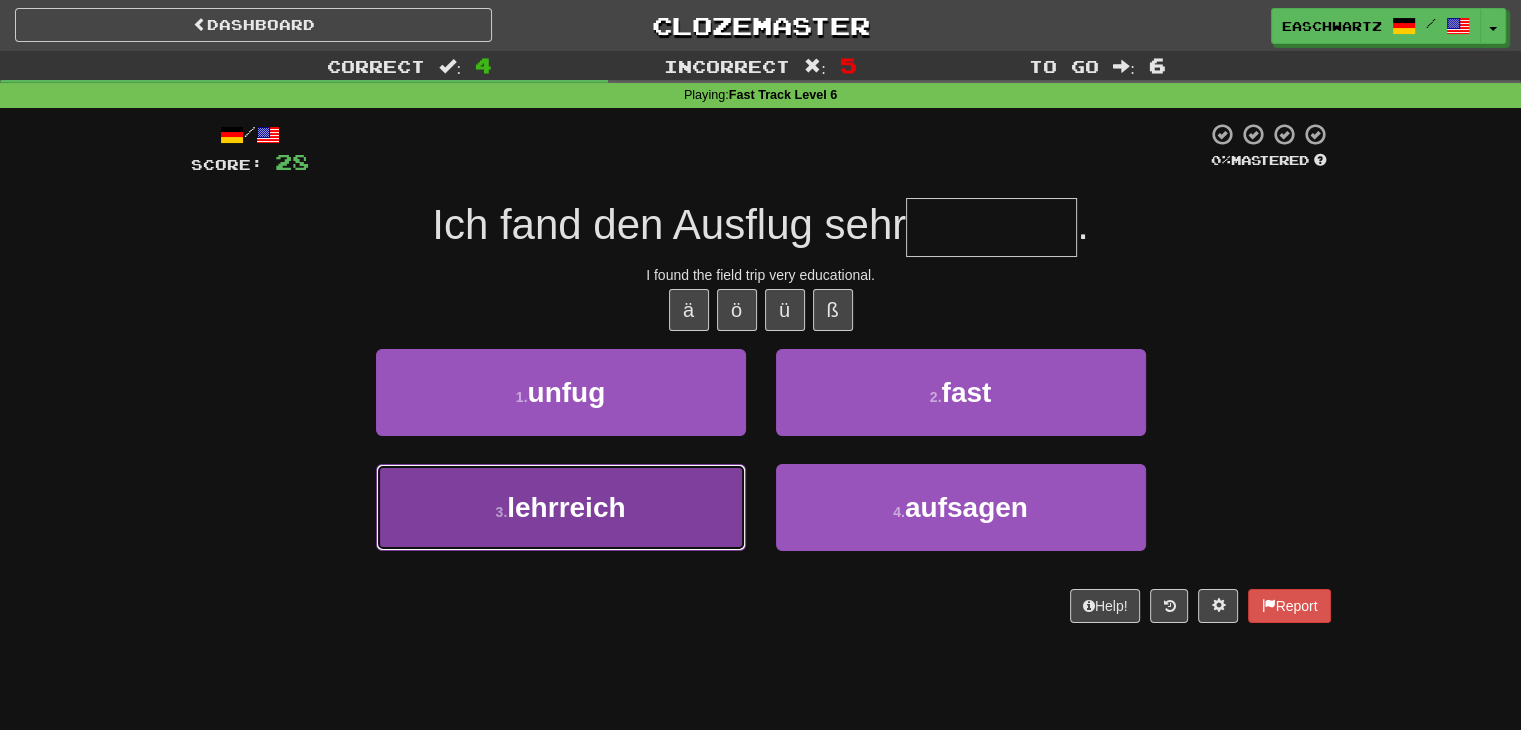 click on "3 .  lehrreich" at bounding box center [561, 507] 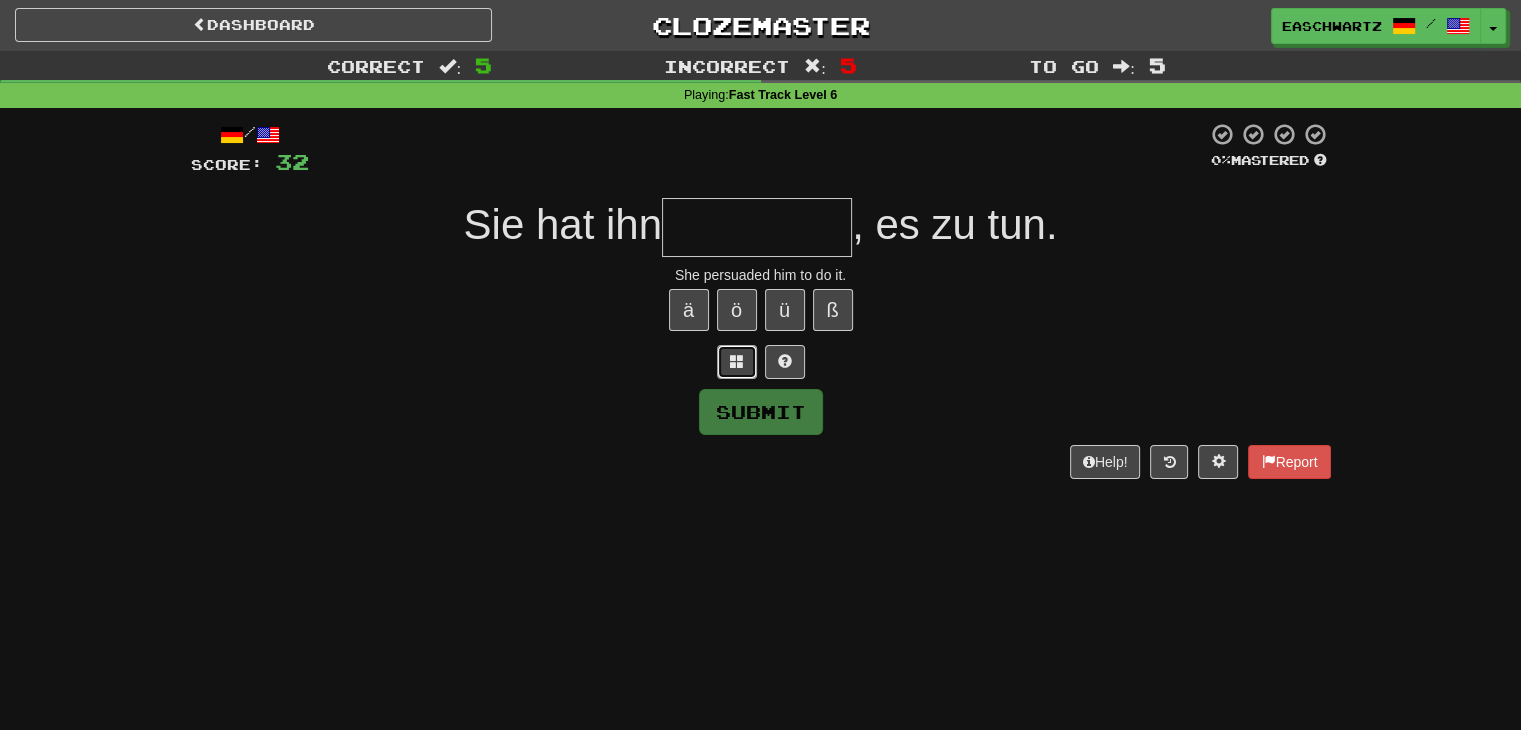 click at bounding box center (737, 361) 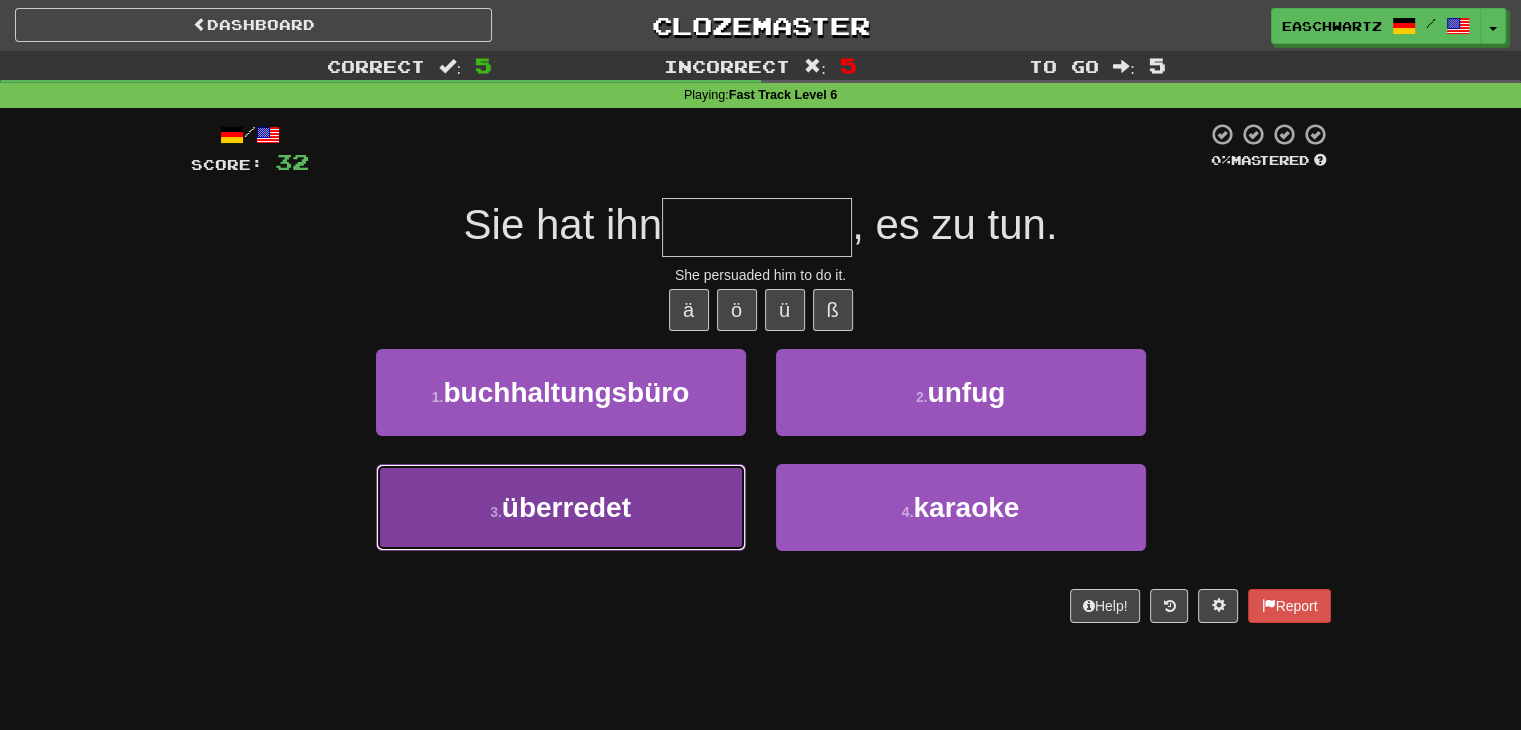 click on "3 .  überredet" at bounding box center (561, 507) 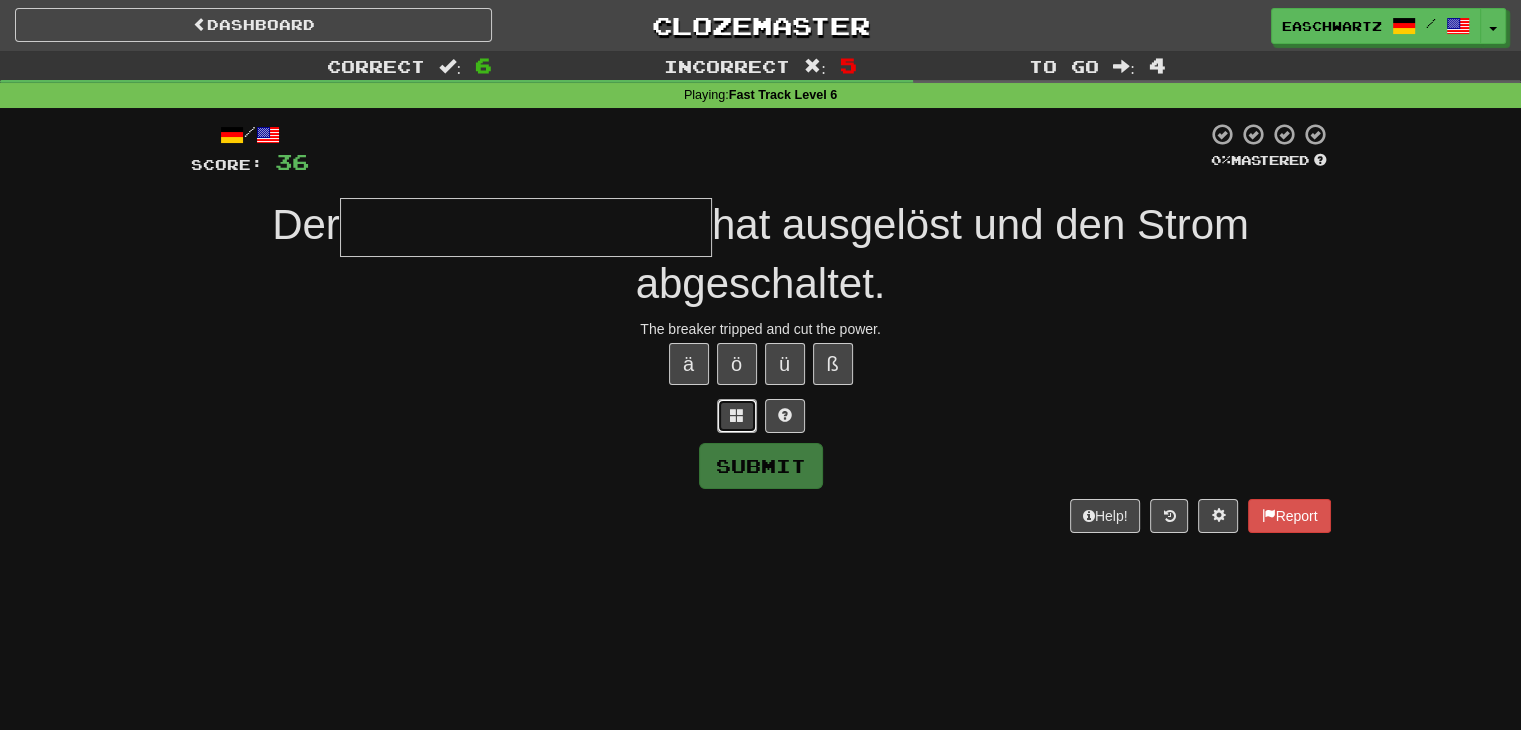 click at bounding box center [737, 415] 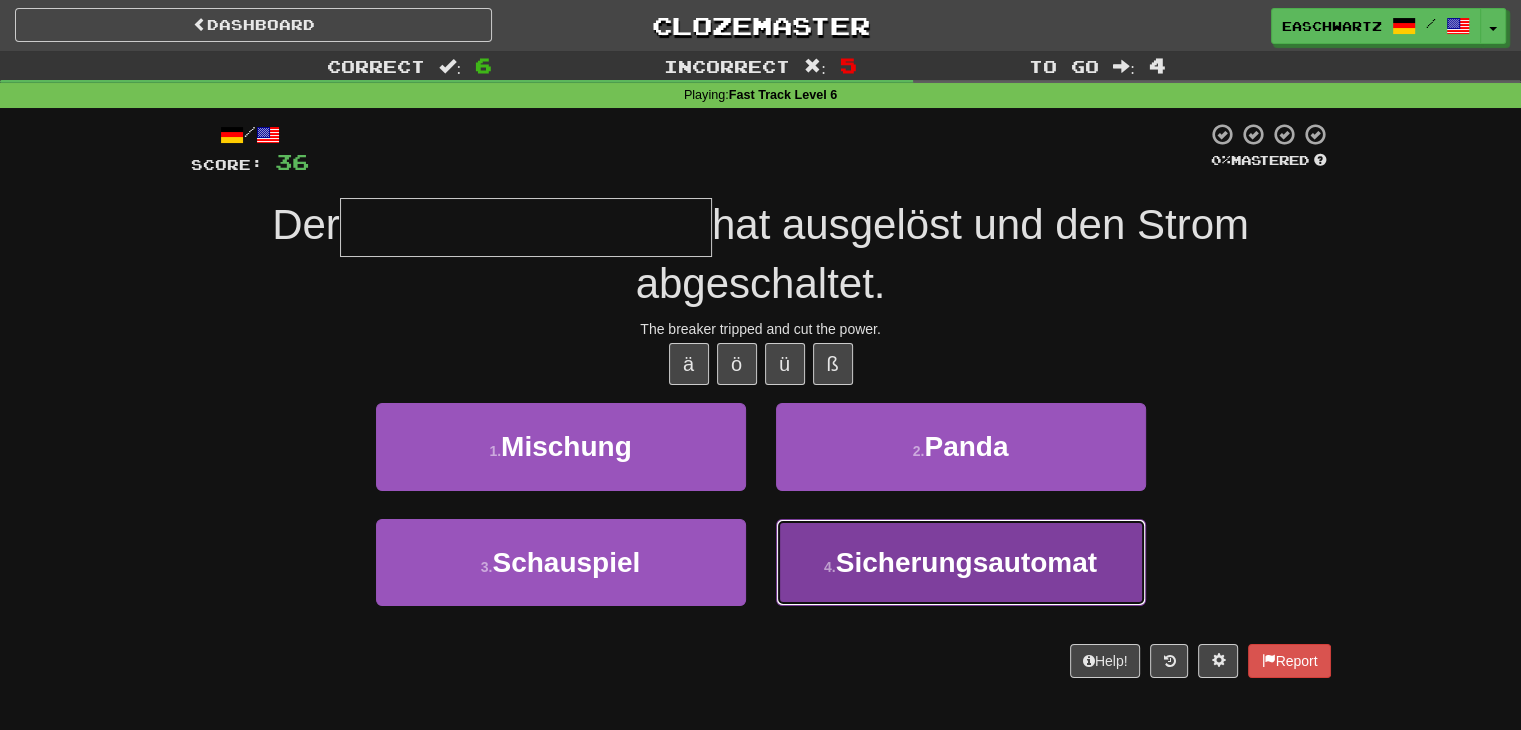 click on "Sicherungsautomat" at bounding box center [966, 562] 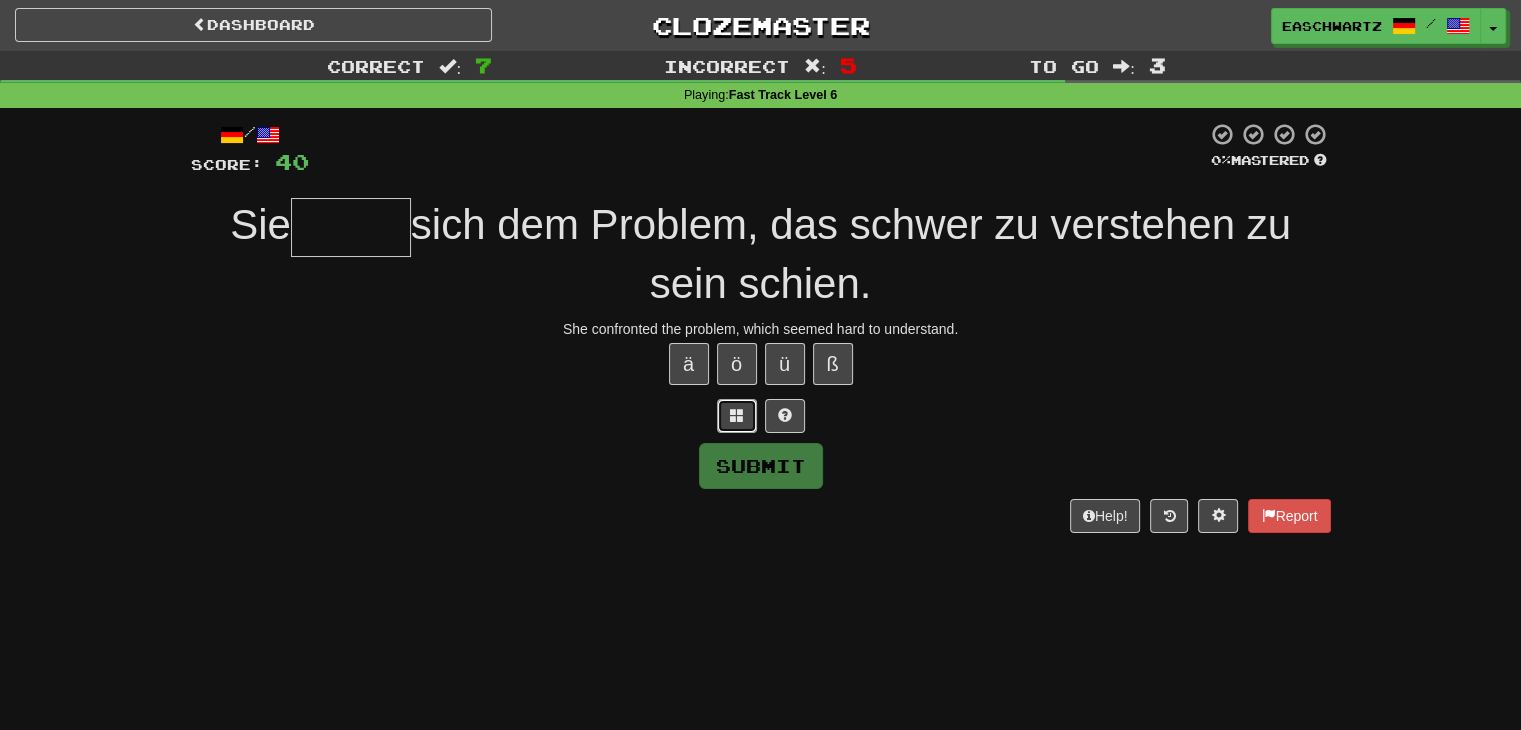 click at bounding box center (737, 416) 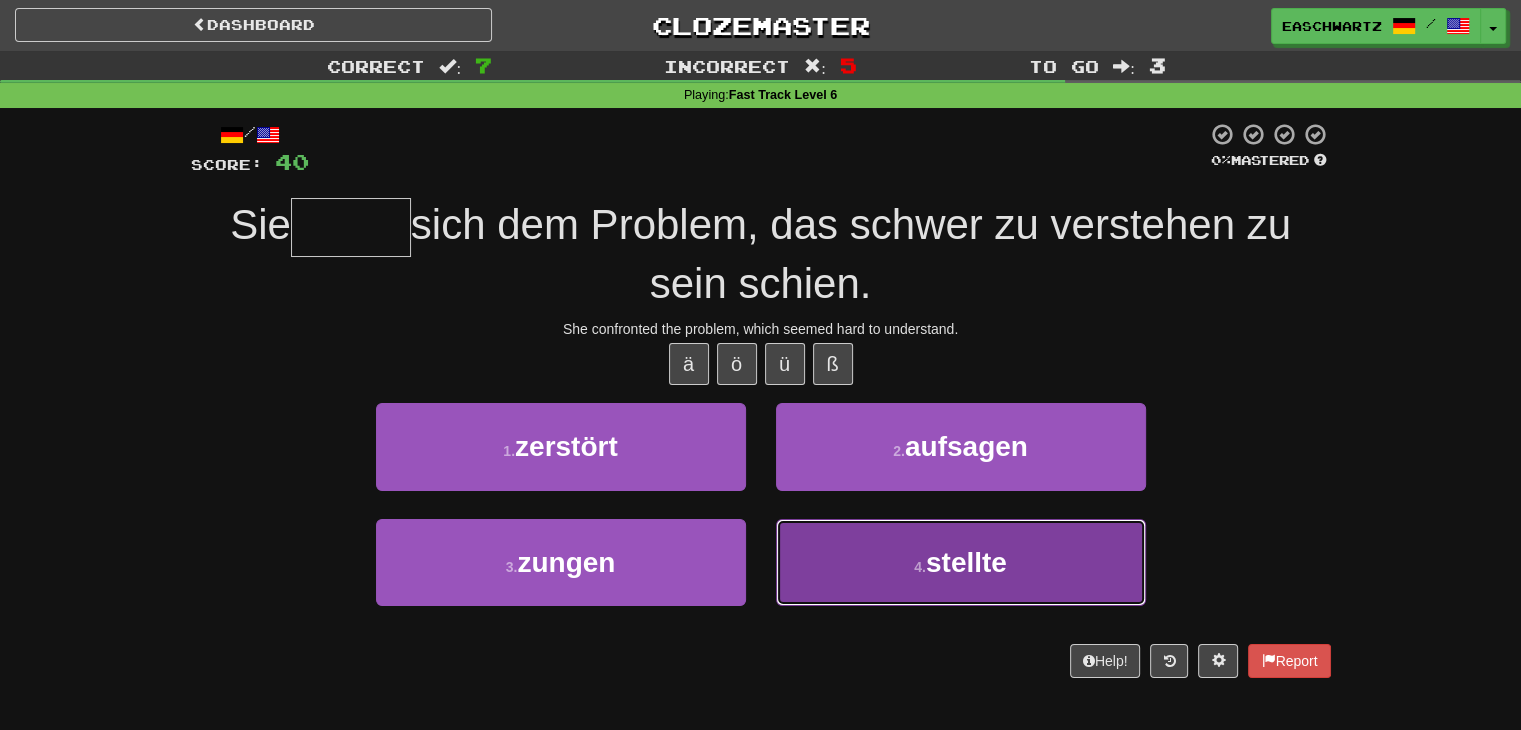 click on "4 .  stellte" at bounding box center [961, 562] 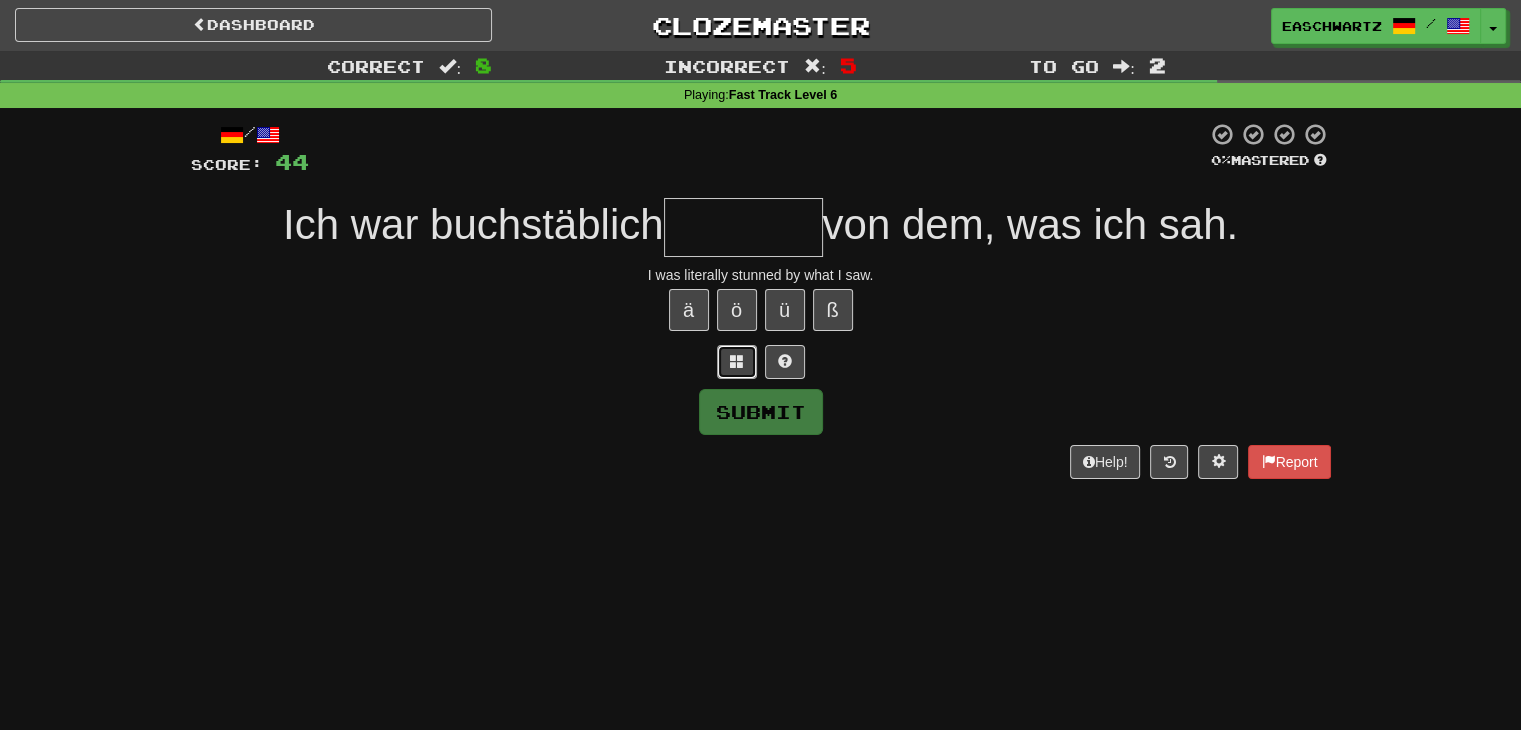 click at bounding box center [737, 362] 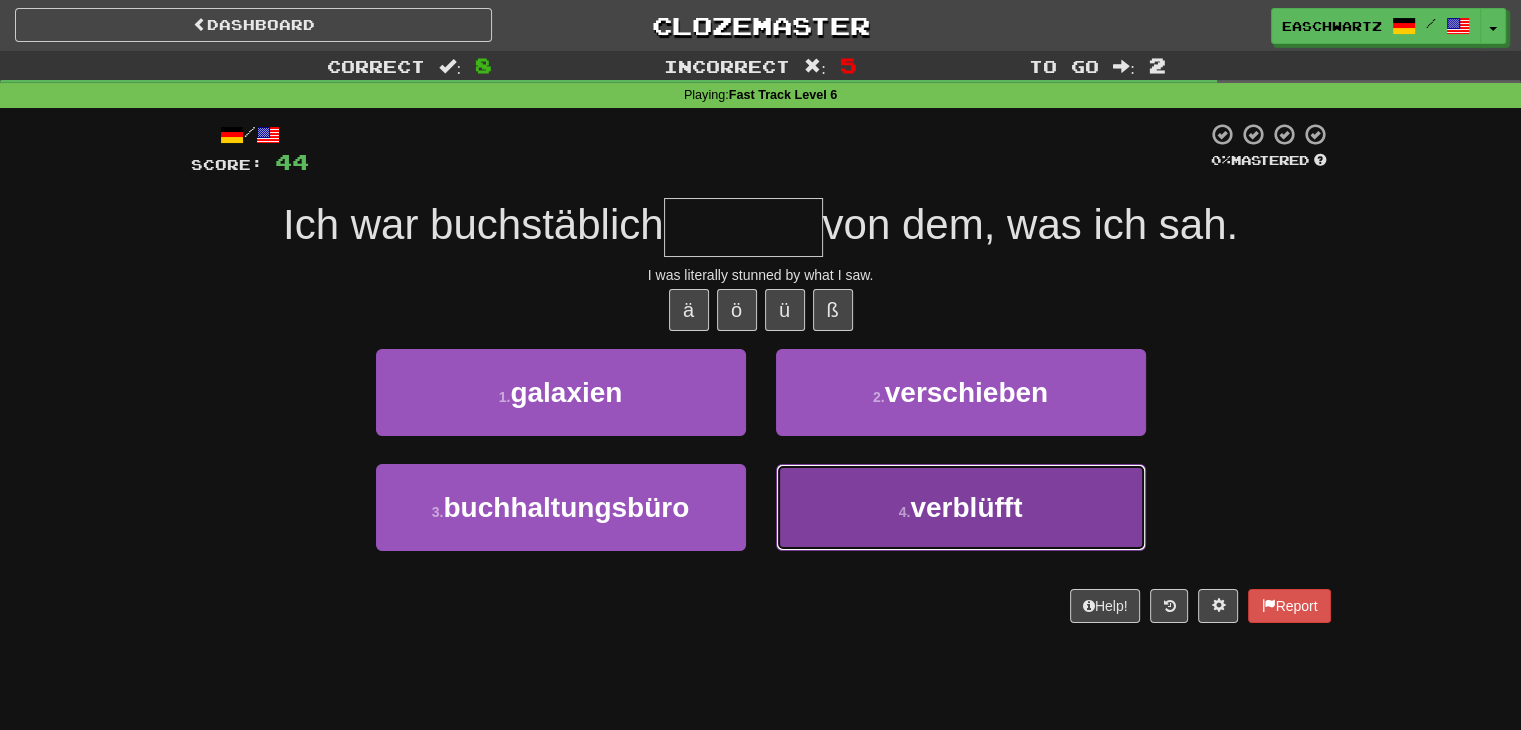 click on "verblüfft" at bounding box center [966, 507] 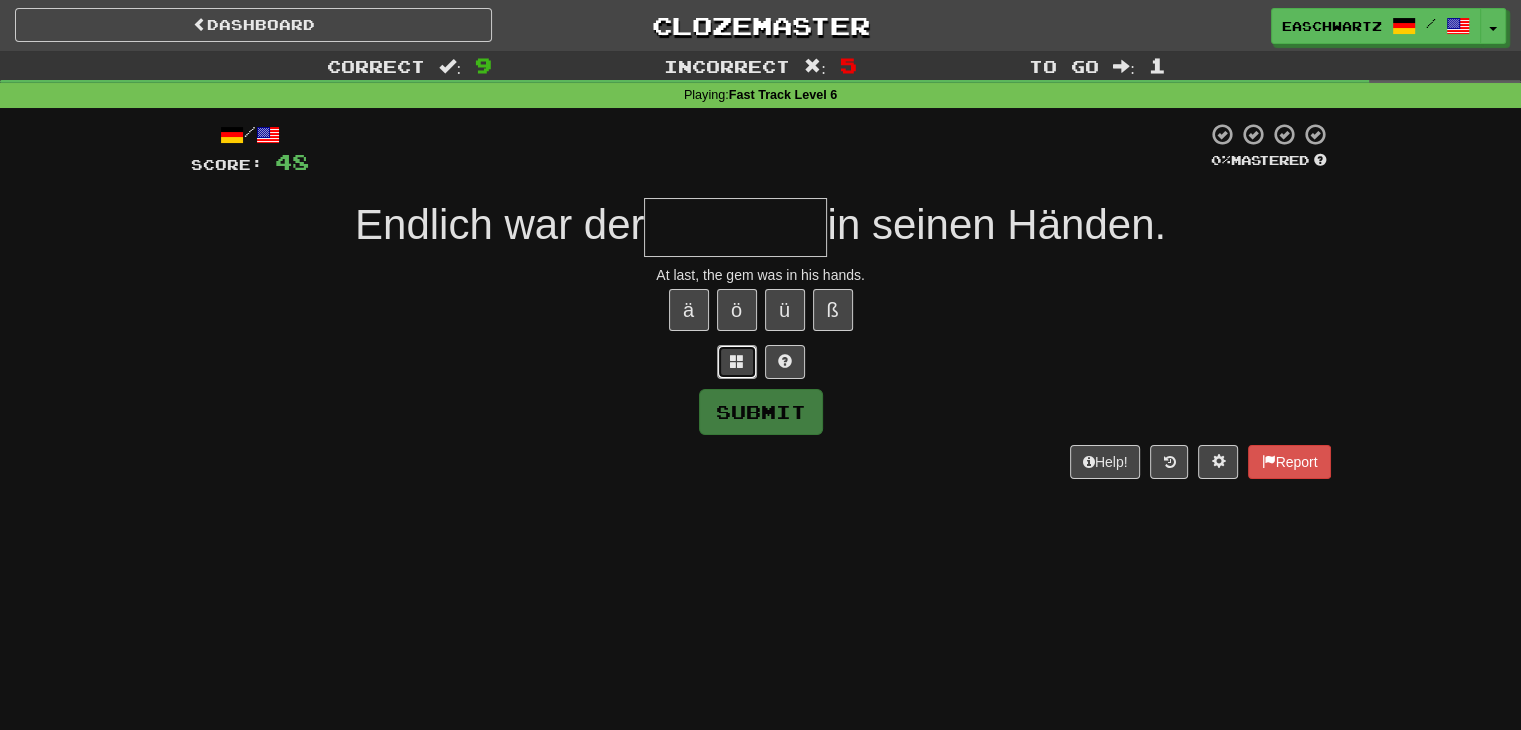 click at bounding box center [737, 362] 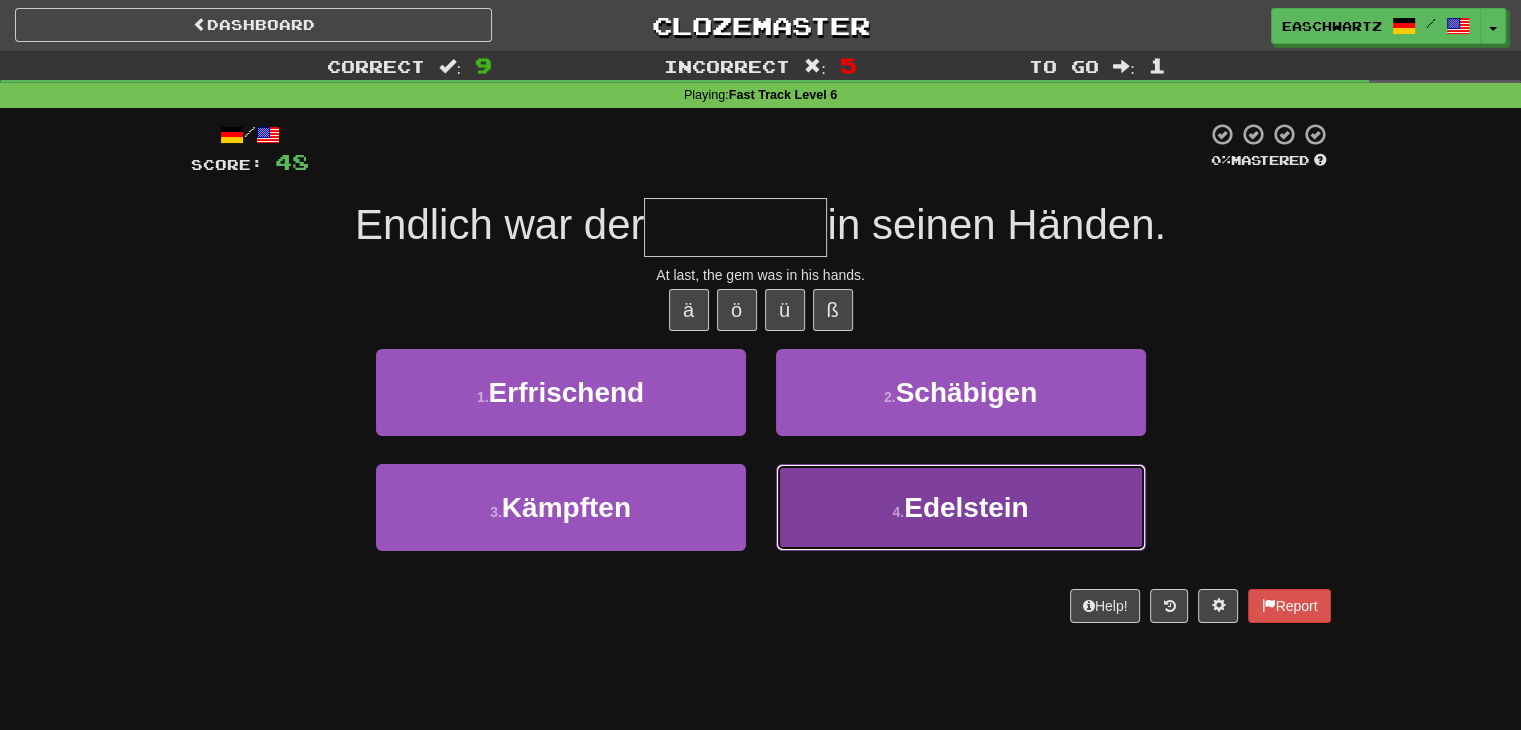 click on "4 ." at bounding box center (898, 512) 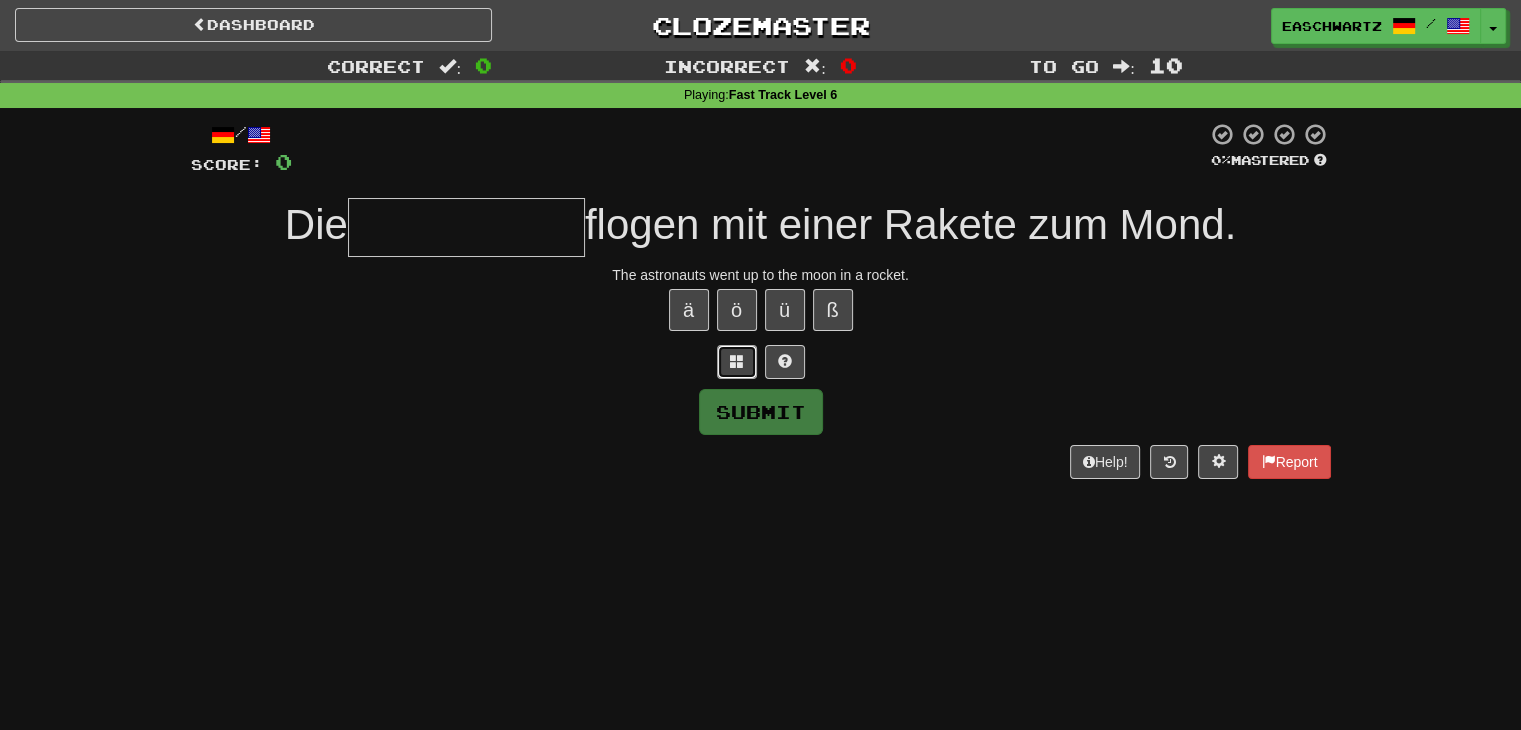 click at bounding box center (737, 362) 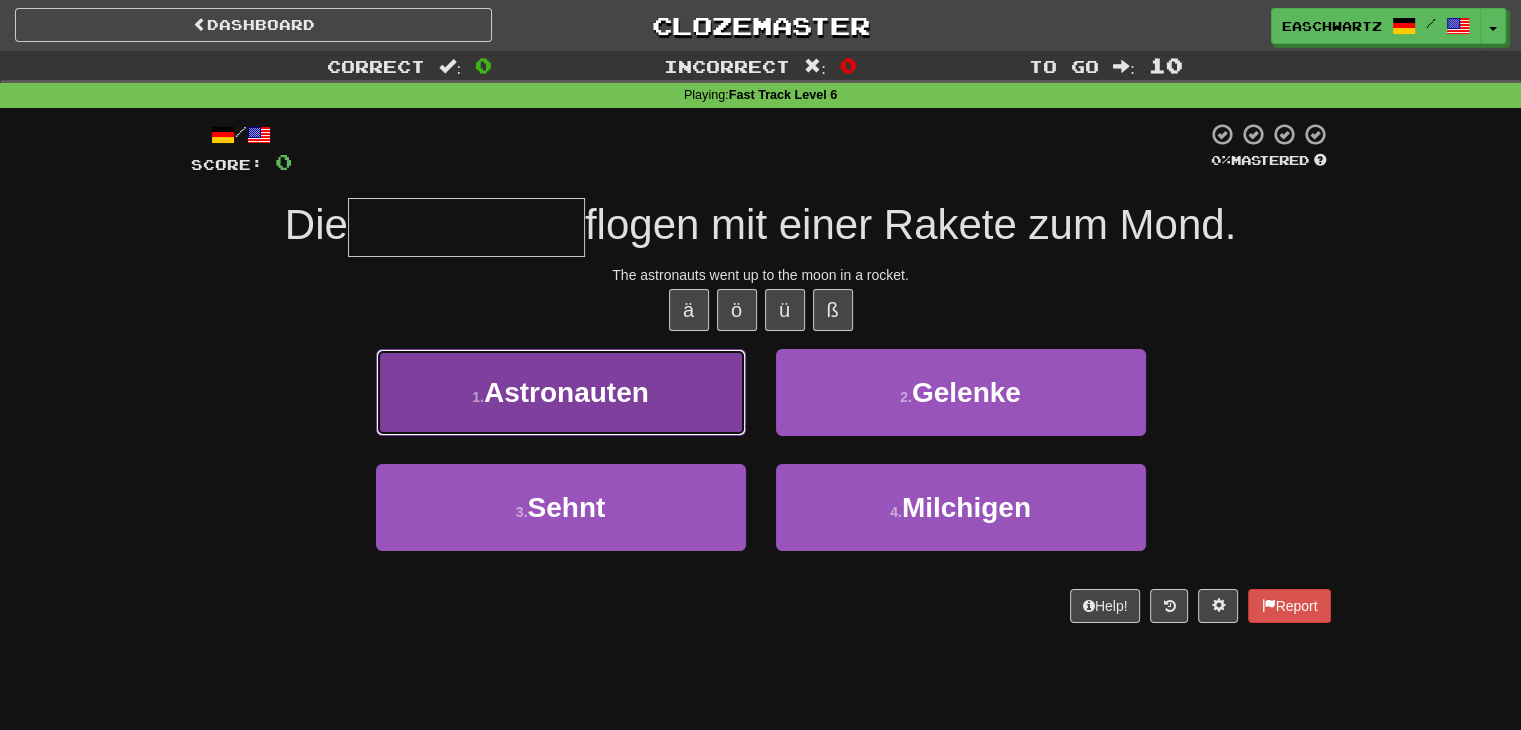 click on "1 .  Astronauten" at bounding box center (561, 392) 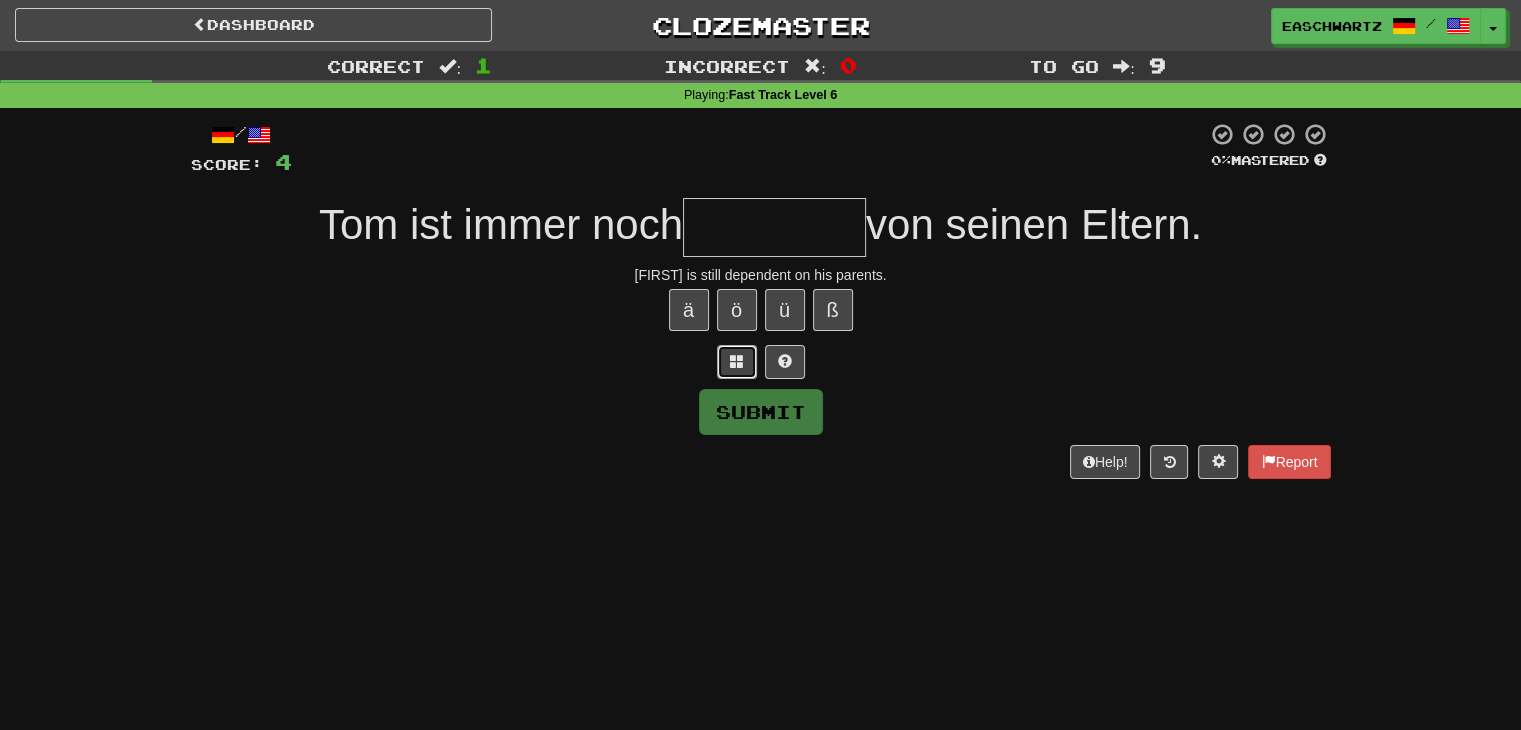 click at bounding box center (737, 362) 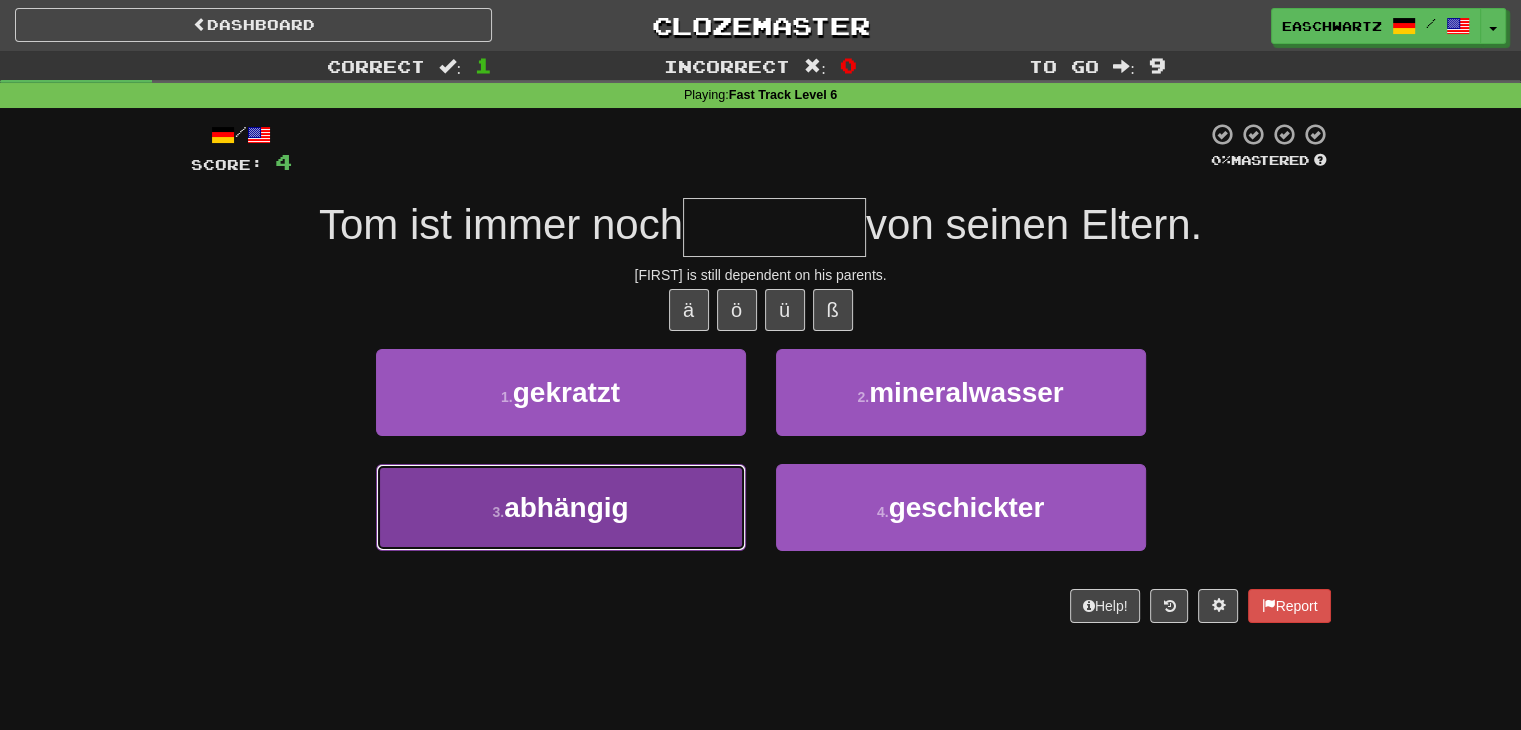 click on "3 .  abhängig" at bounding box center [561, 507] 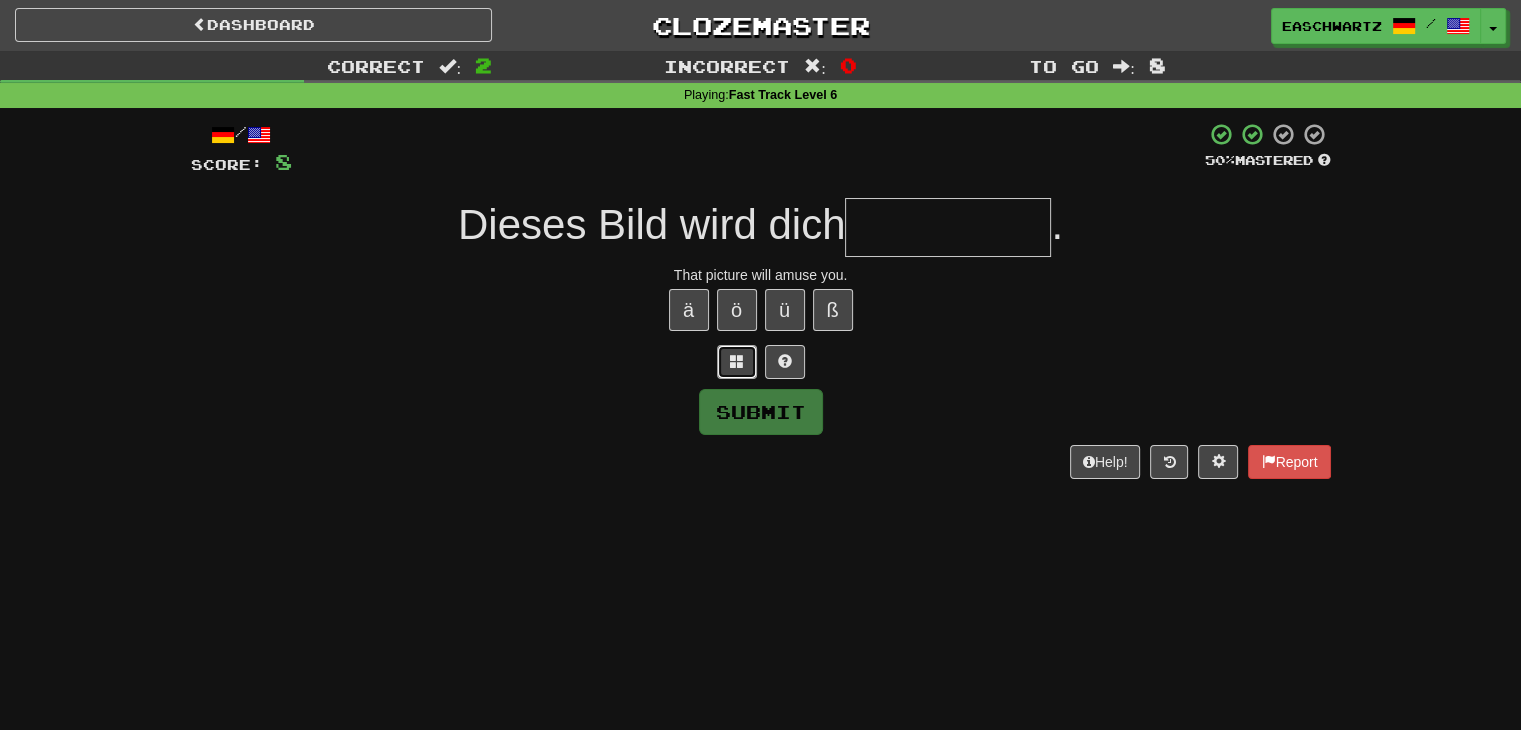 click at bounding box center [737, 361] 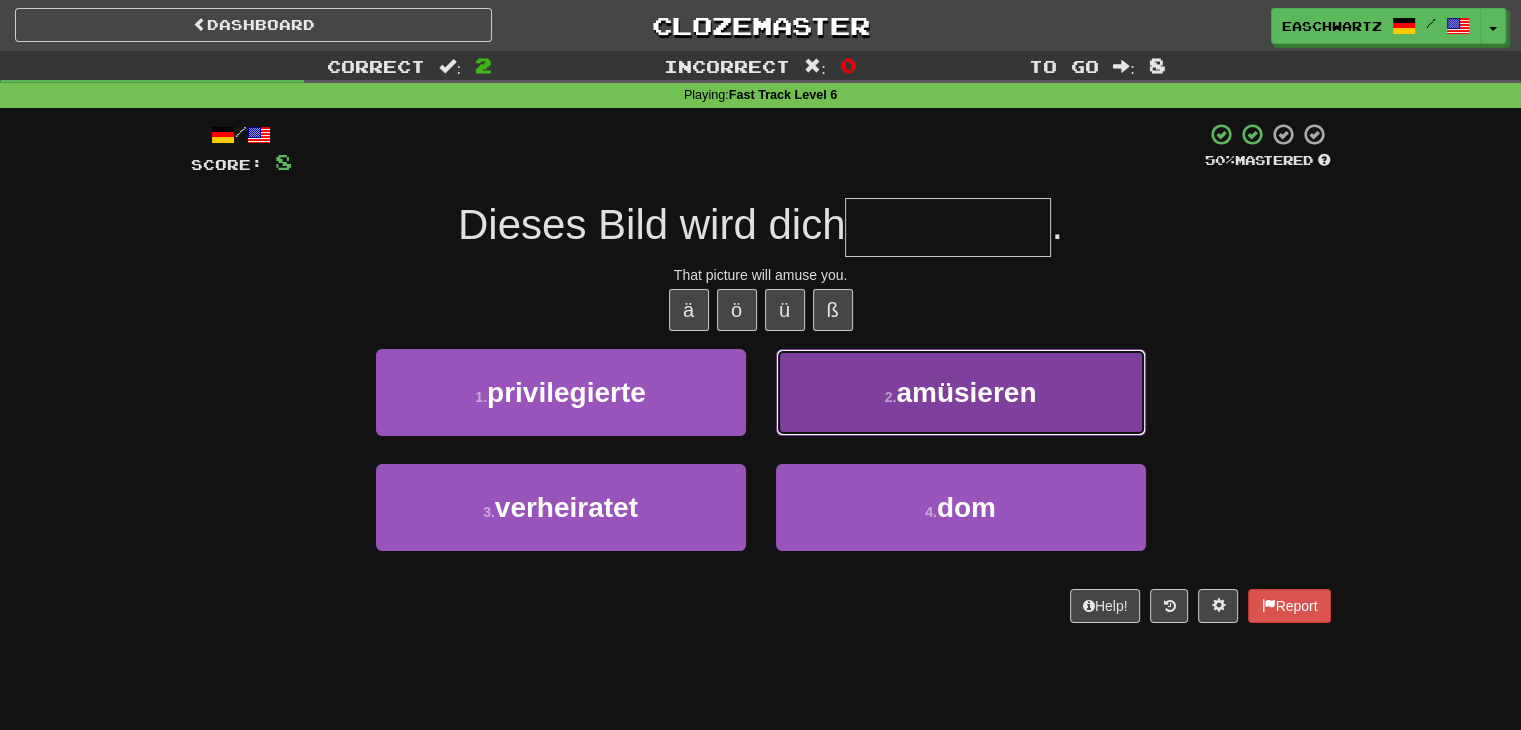 click on "2 .  amüsieren" at bounding box center (961, 392) 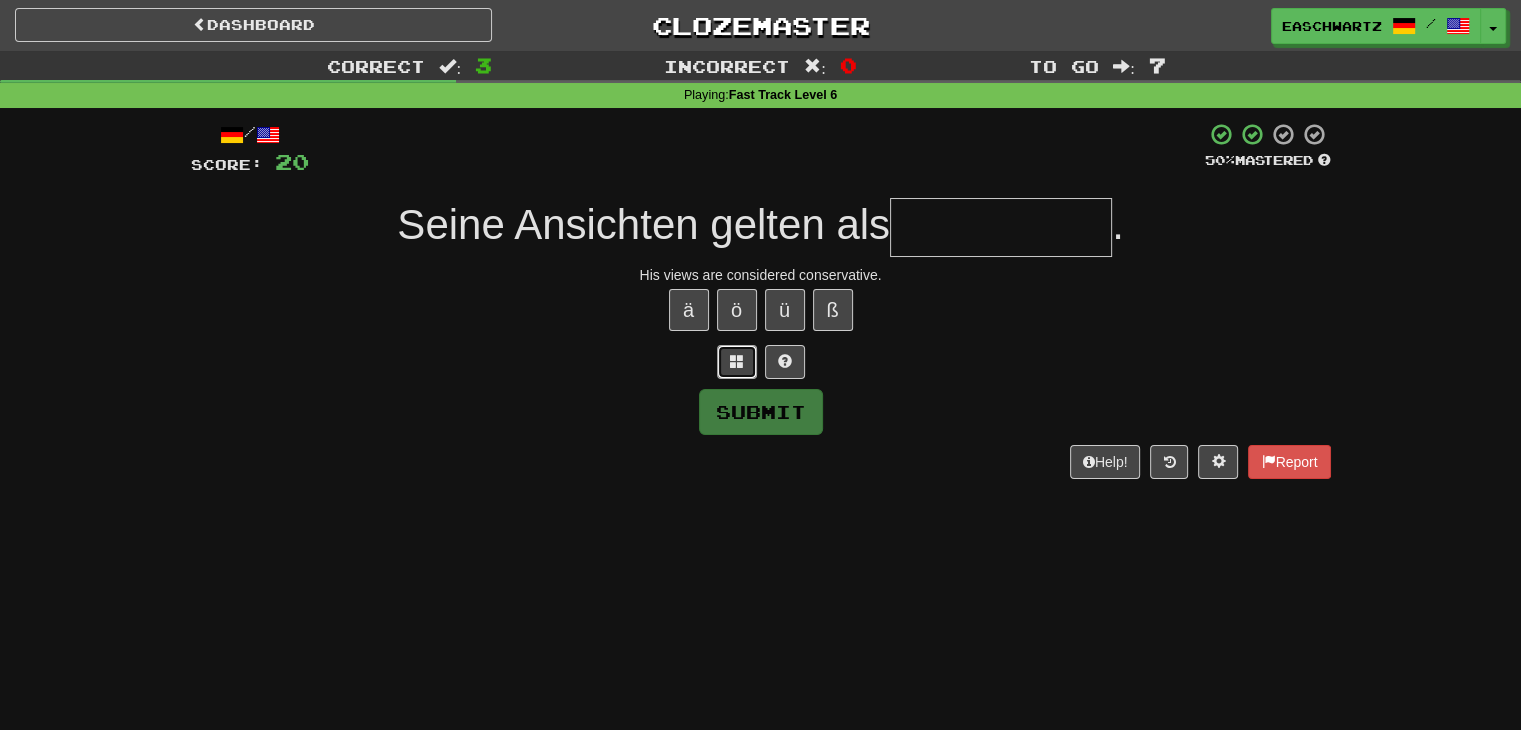 click at bounding box center (737, 361) 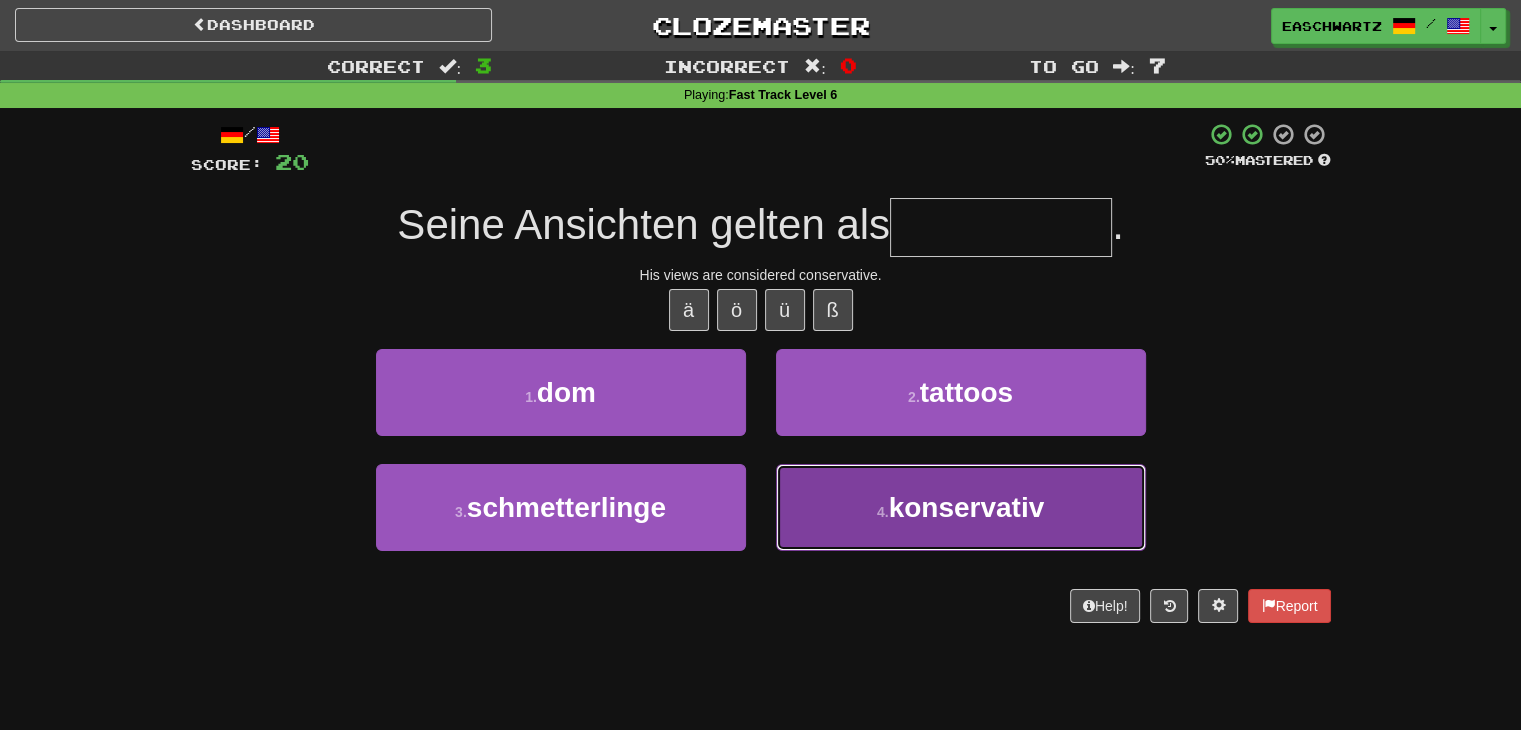 click on "4 .  konservativ" at bounding box center [961, 507] 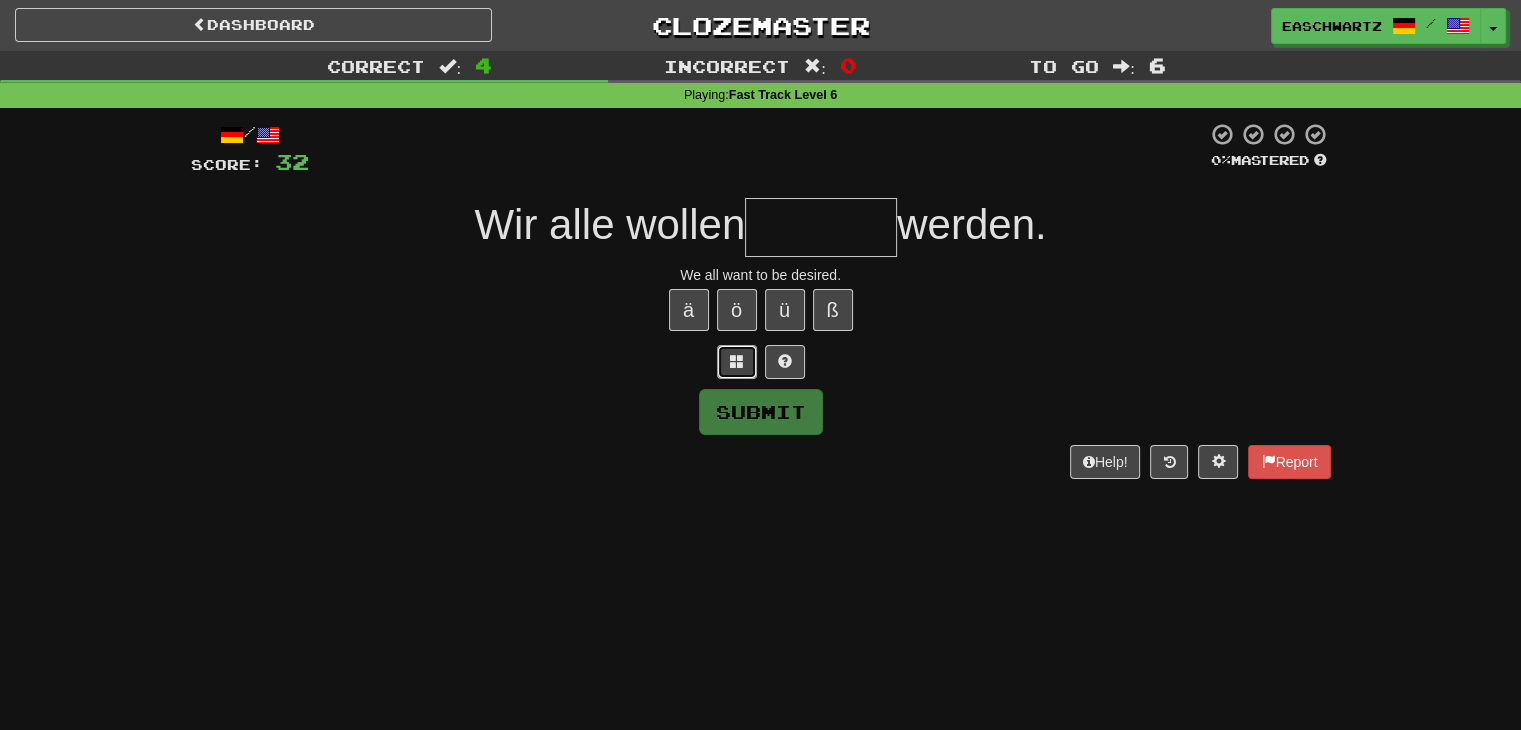 click at bounding box center (737, 361) 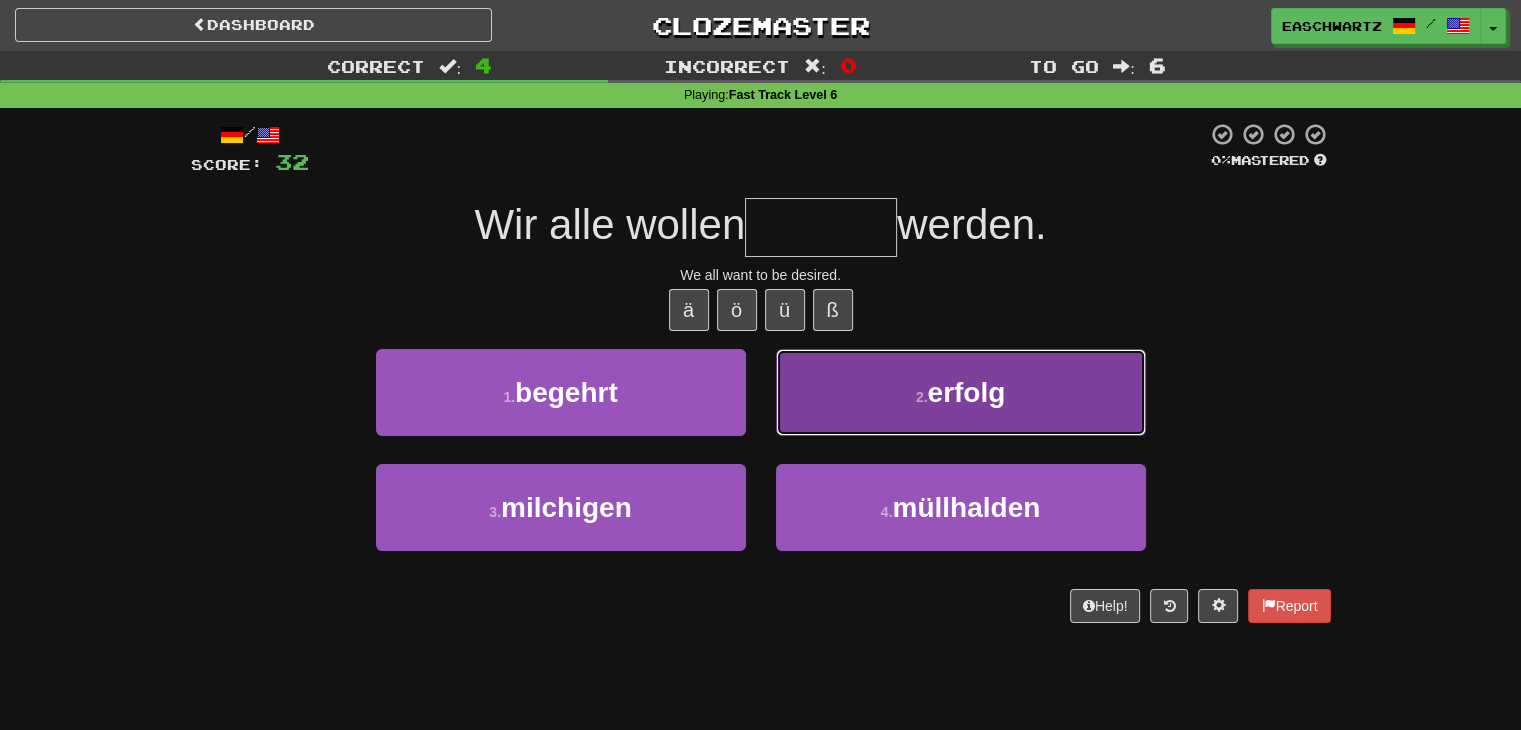 click on "2 .  erfolg" at bounding box center (961, 392) 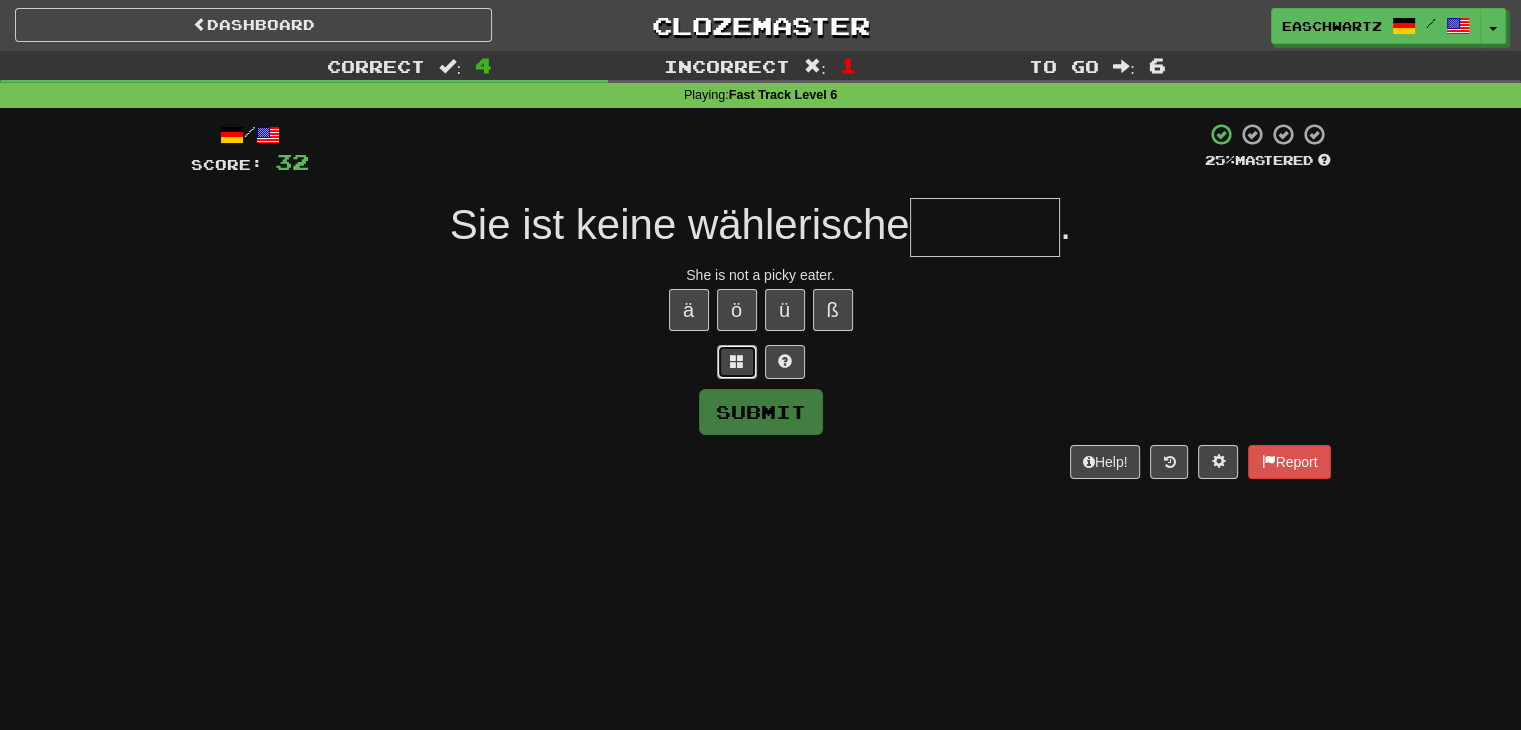 click at bounding box center (737, 361) 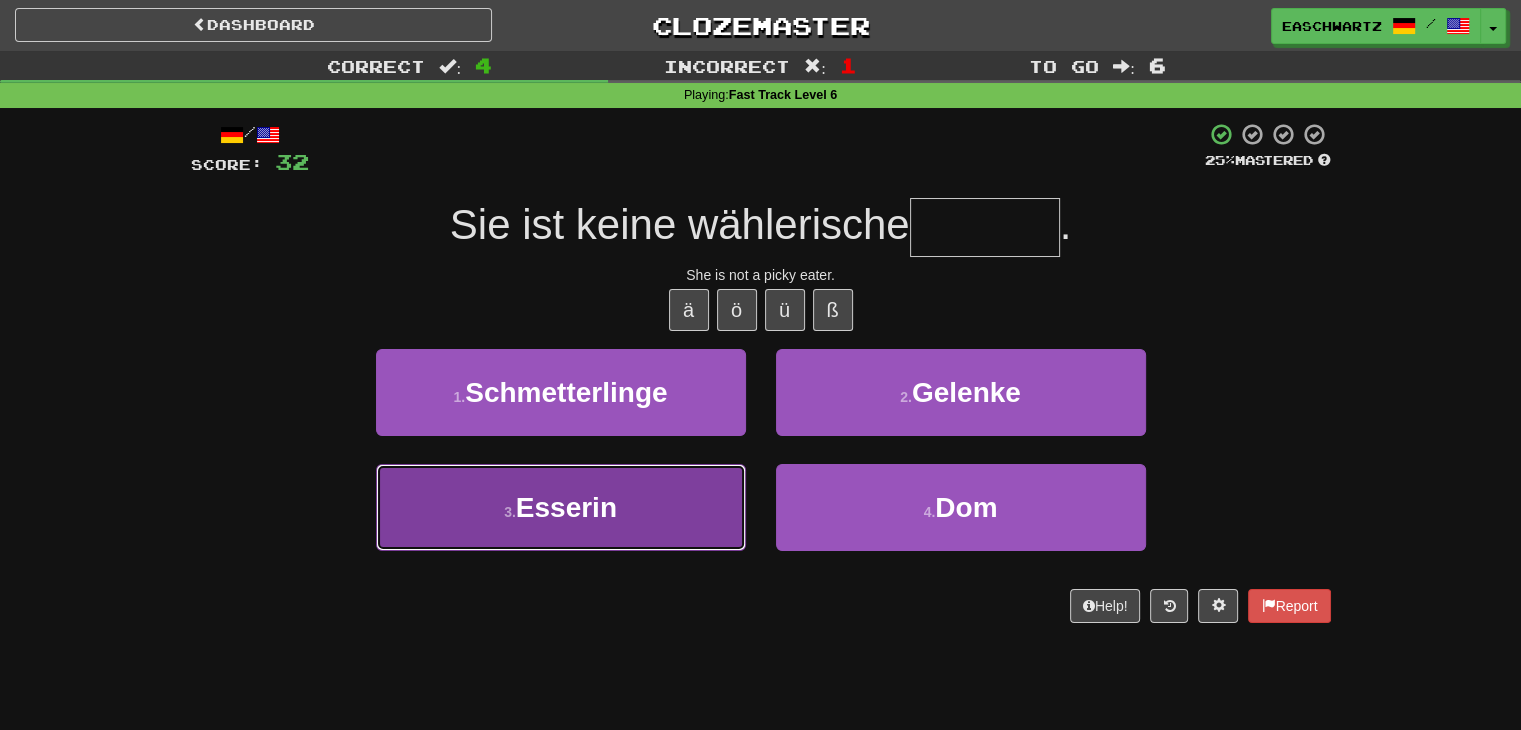click on "3 .  Esserin" at bounding box center (561, 507) 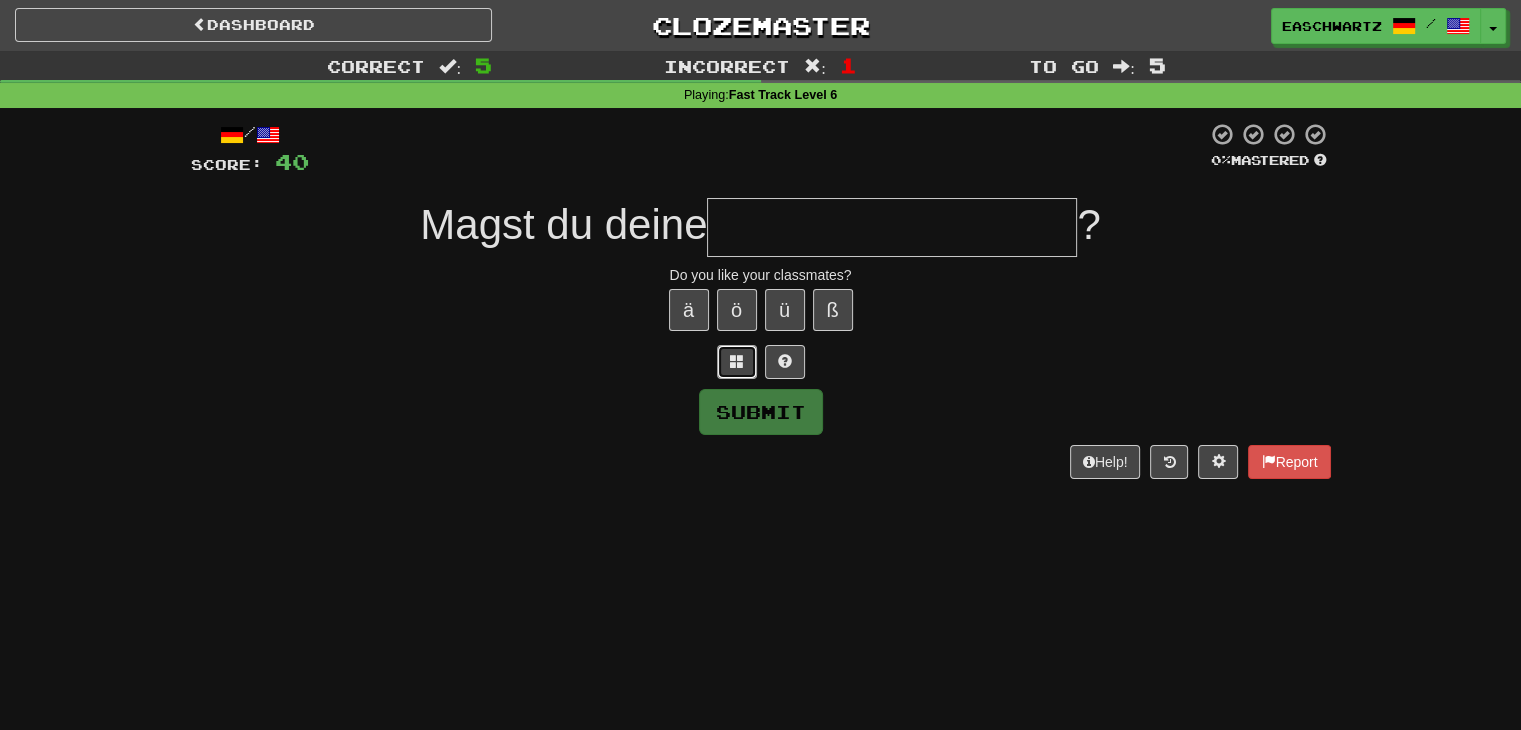 click at bounding box center [737, 362] 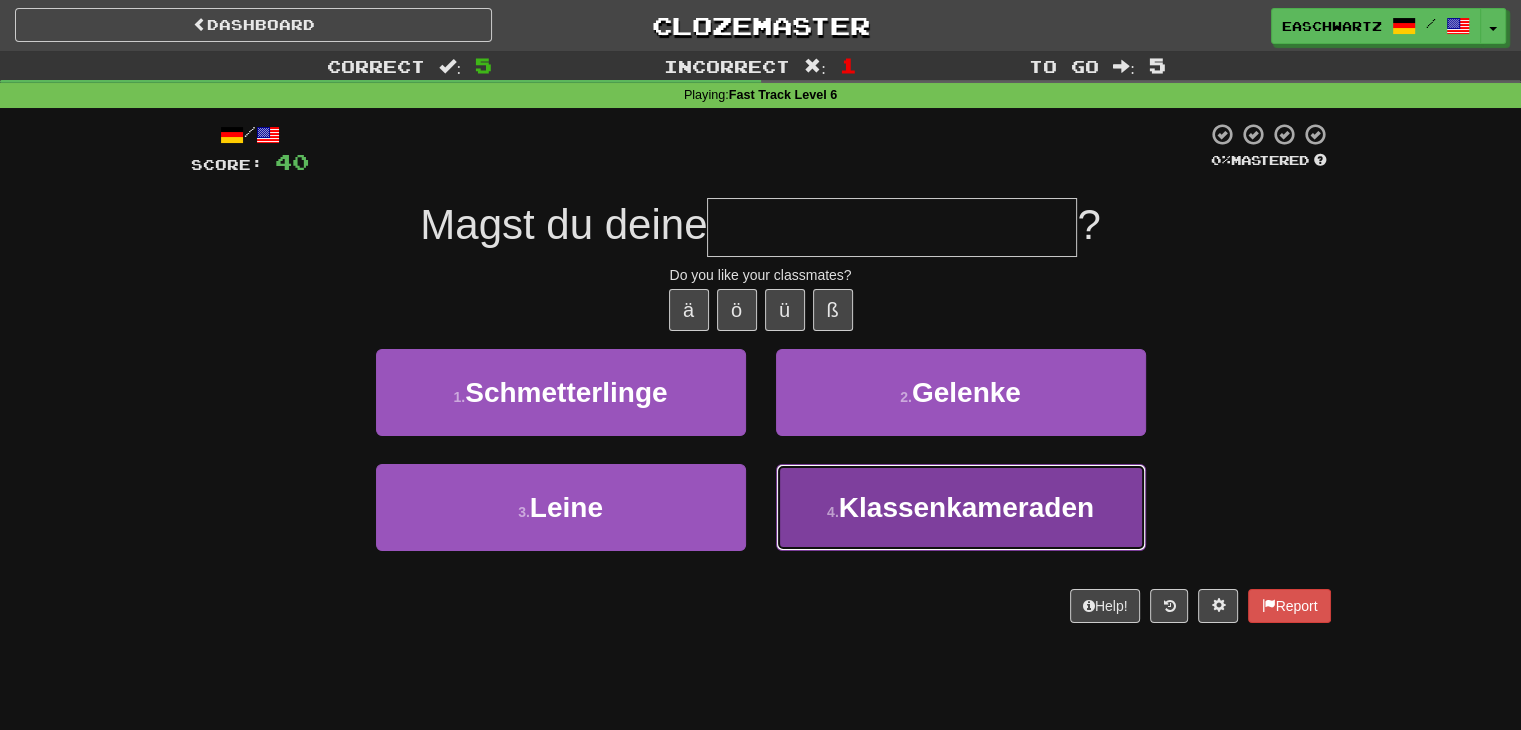 click on "Klassenkameraden" at bounding box center (966, 507) 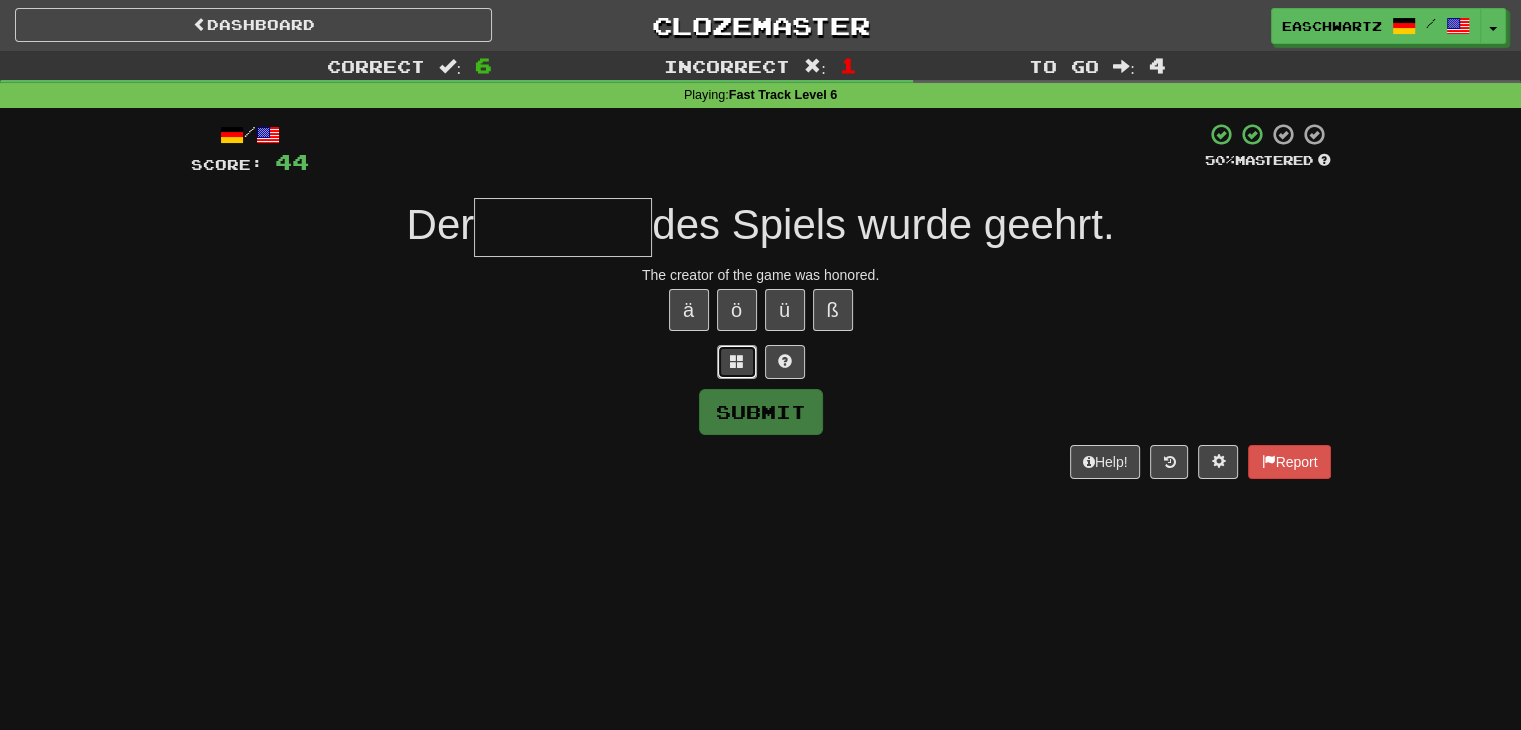 click at bounding box center (737, 362) 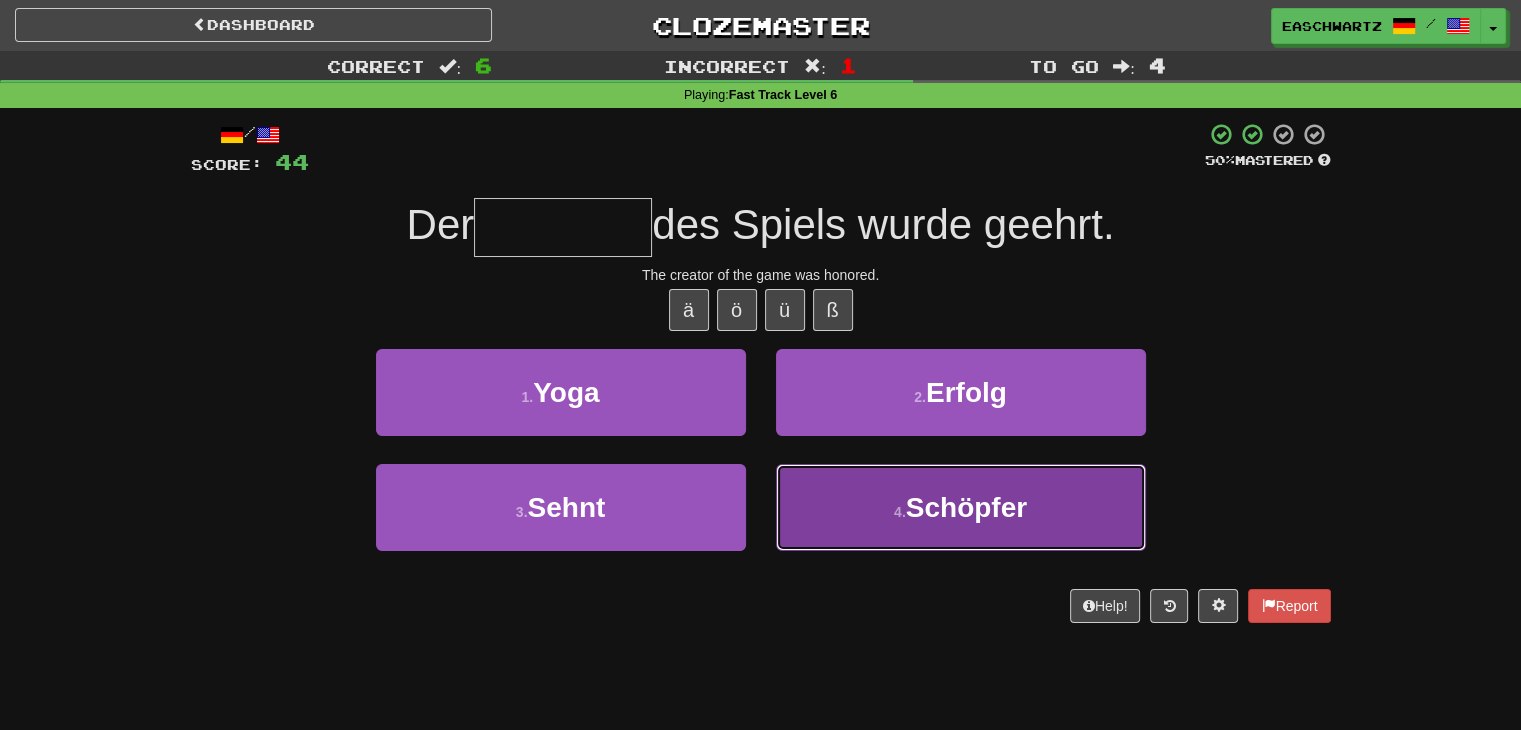 click on "4 .  Schöpfer" at bounding box center (961, 507) 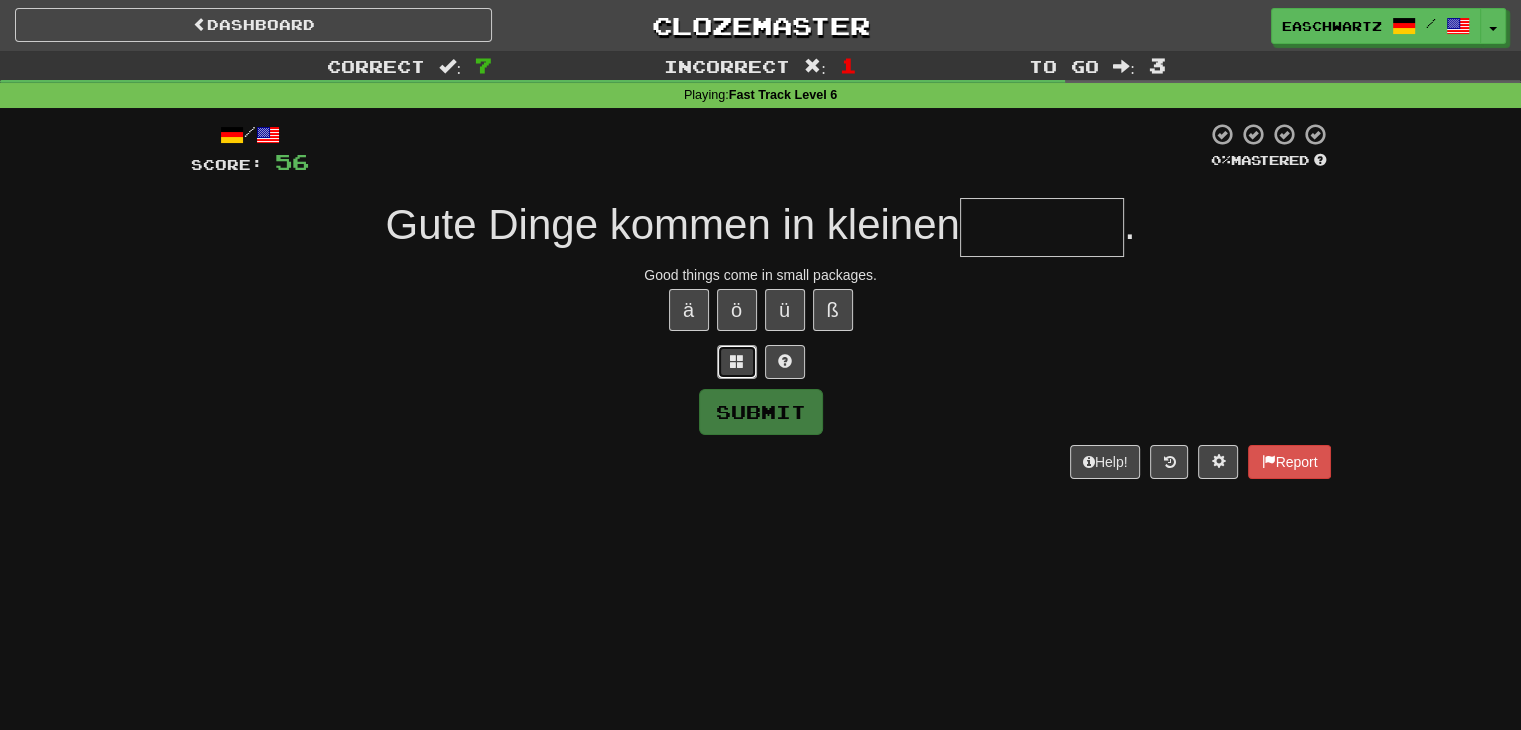 click at bounding box center [737, 362] 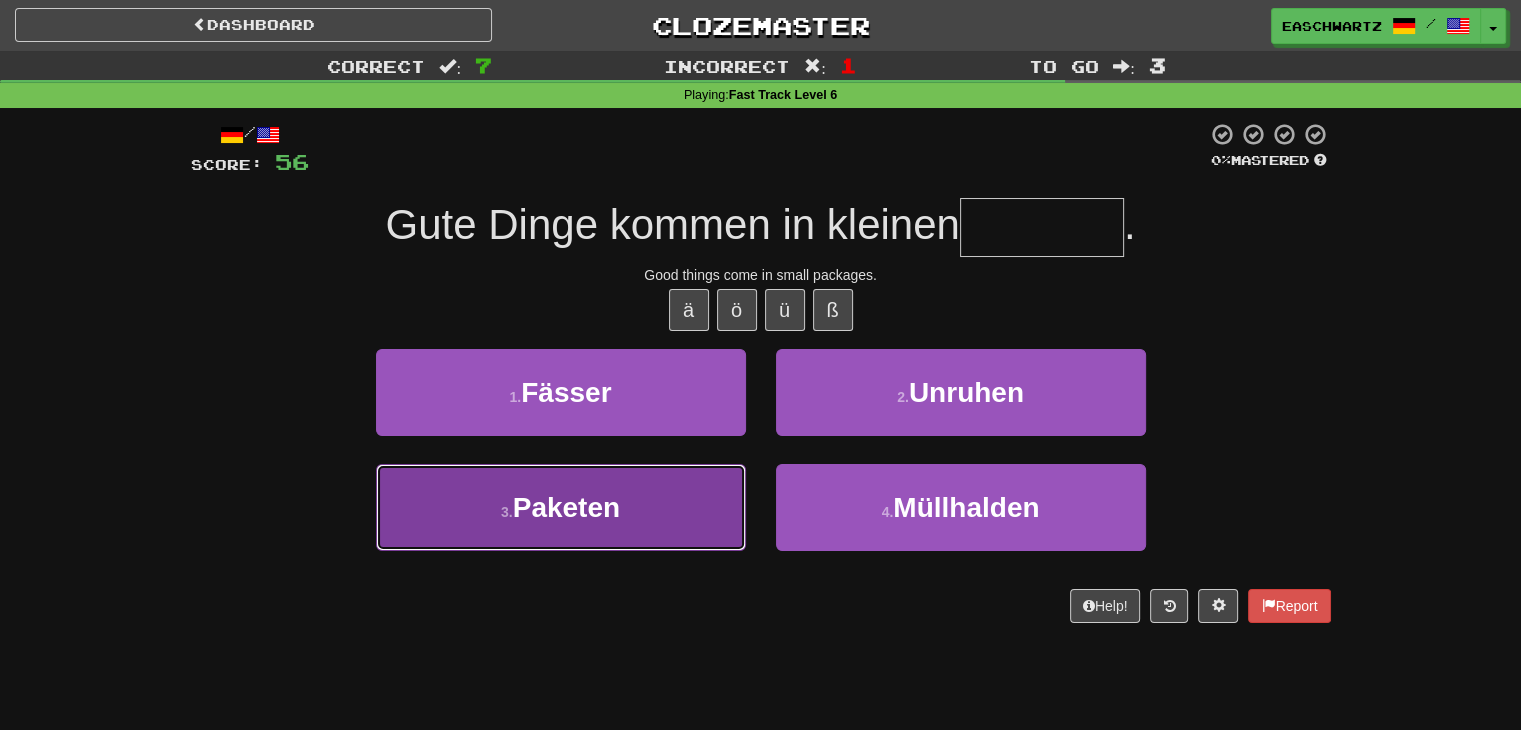 click on "3 .  Paketen" at bounding box center (561, 507) 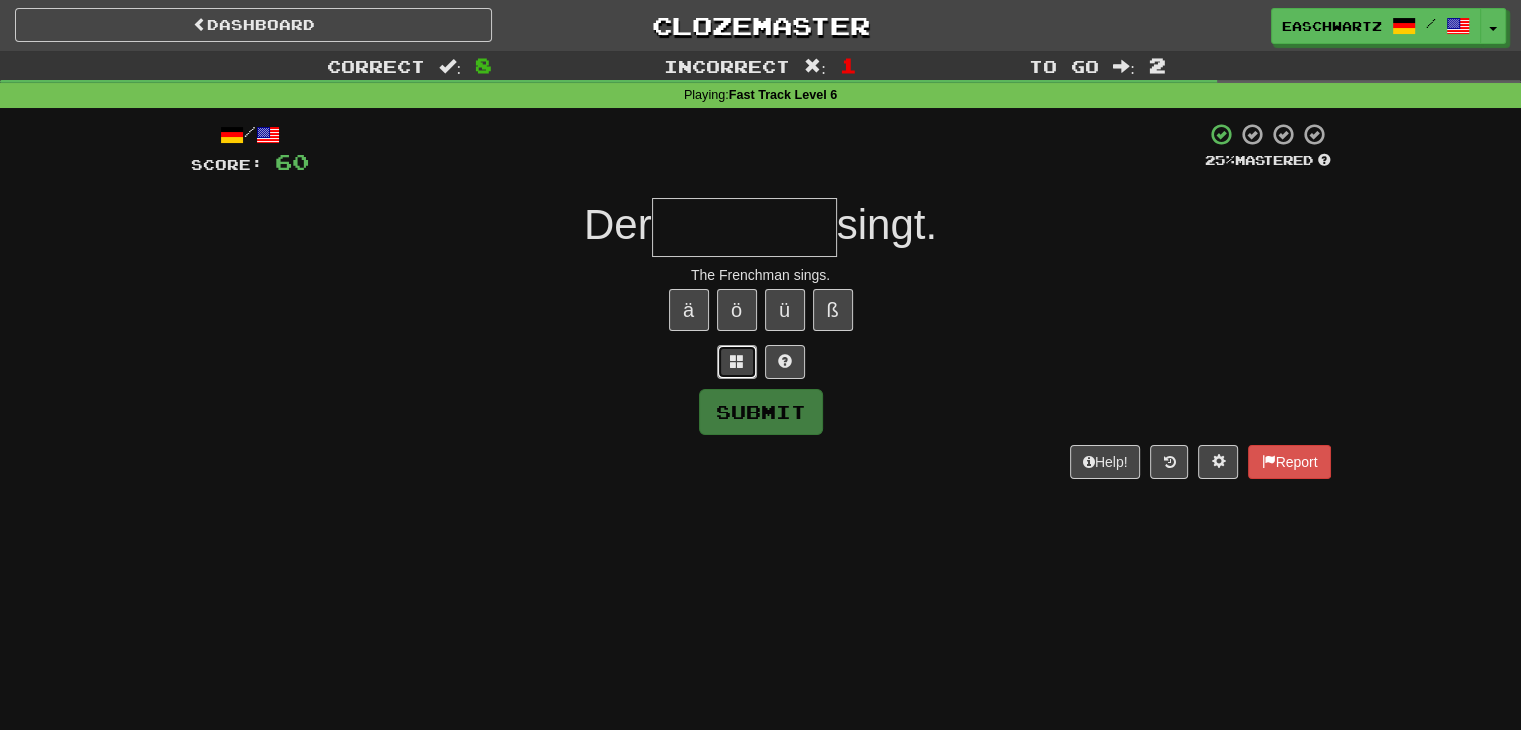 click at bounding box center (737, 361) 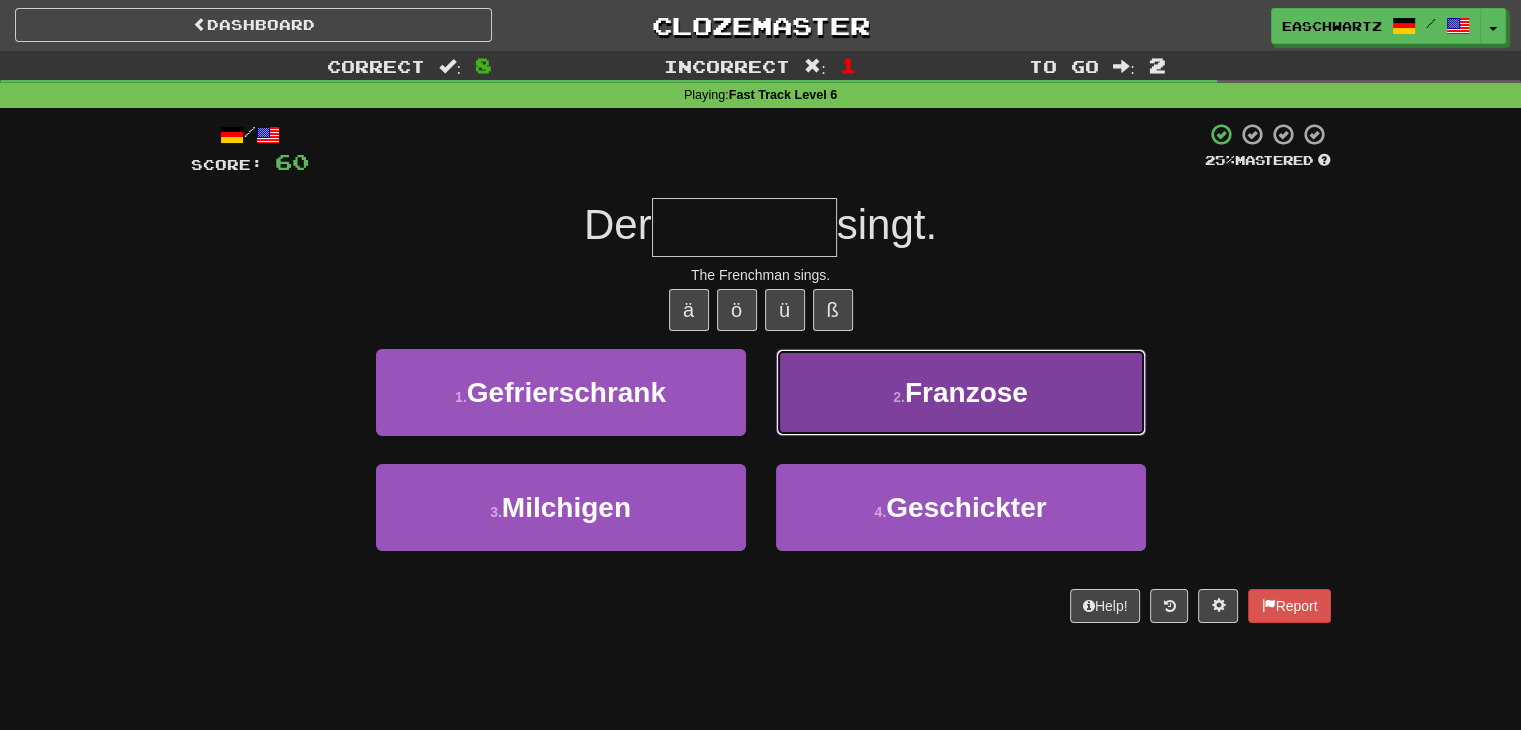 click on "2 .  Franzose" at bounding box center (961, 392) 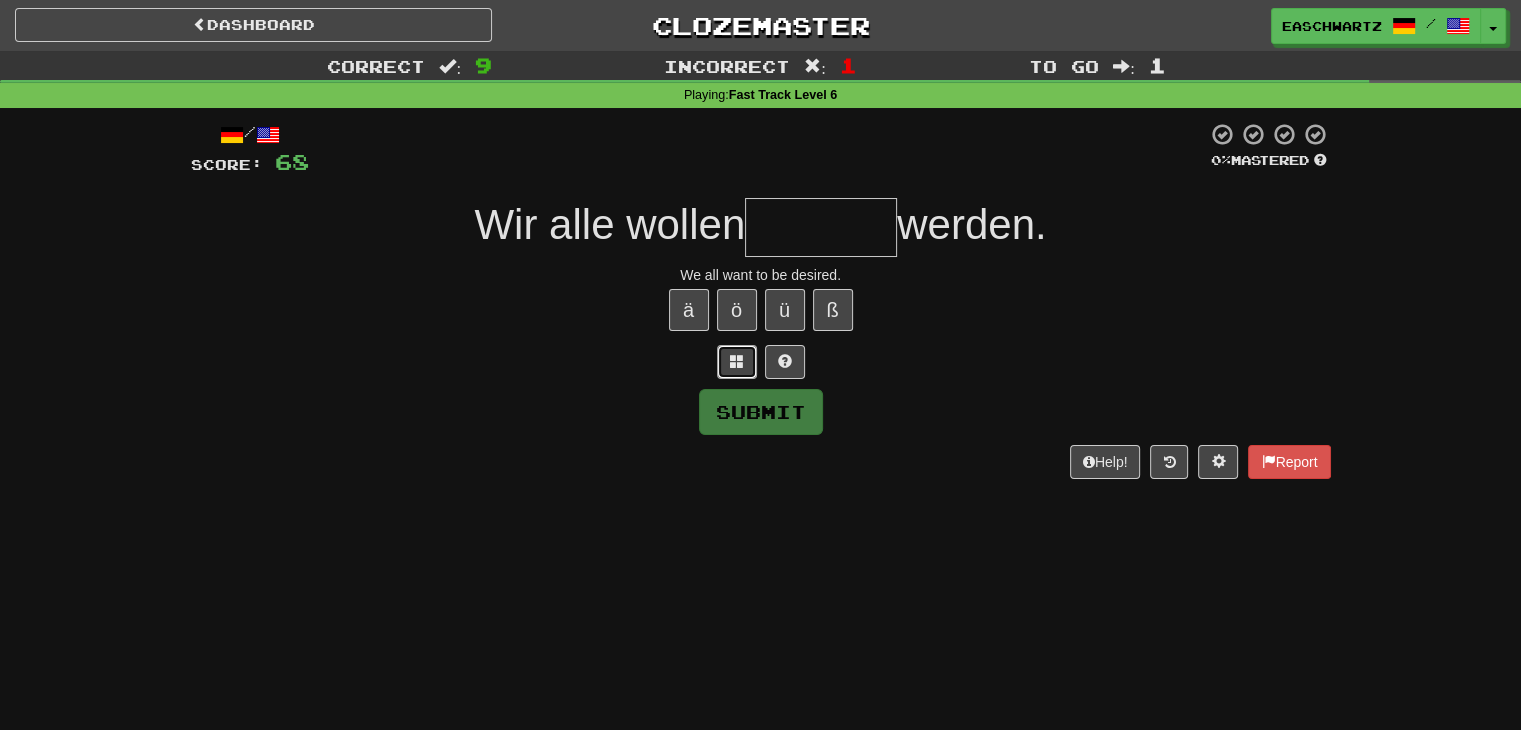 click at bounding box center [737, 362] 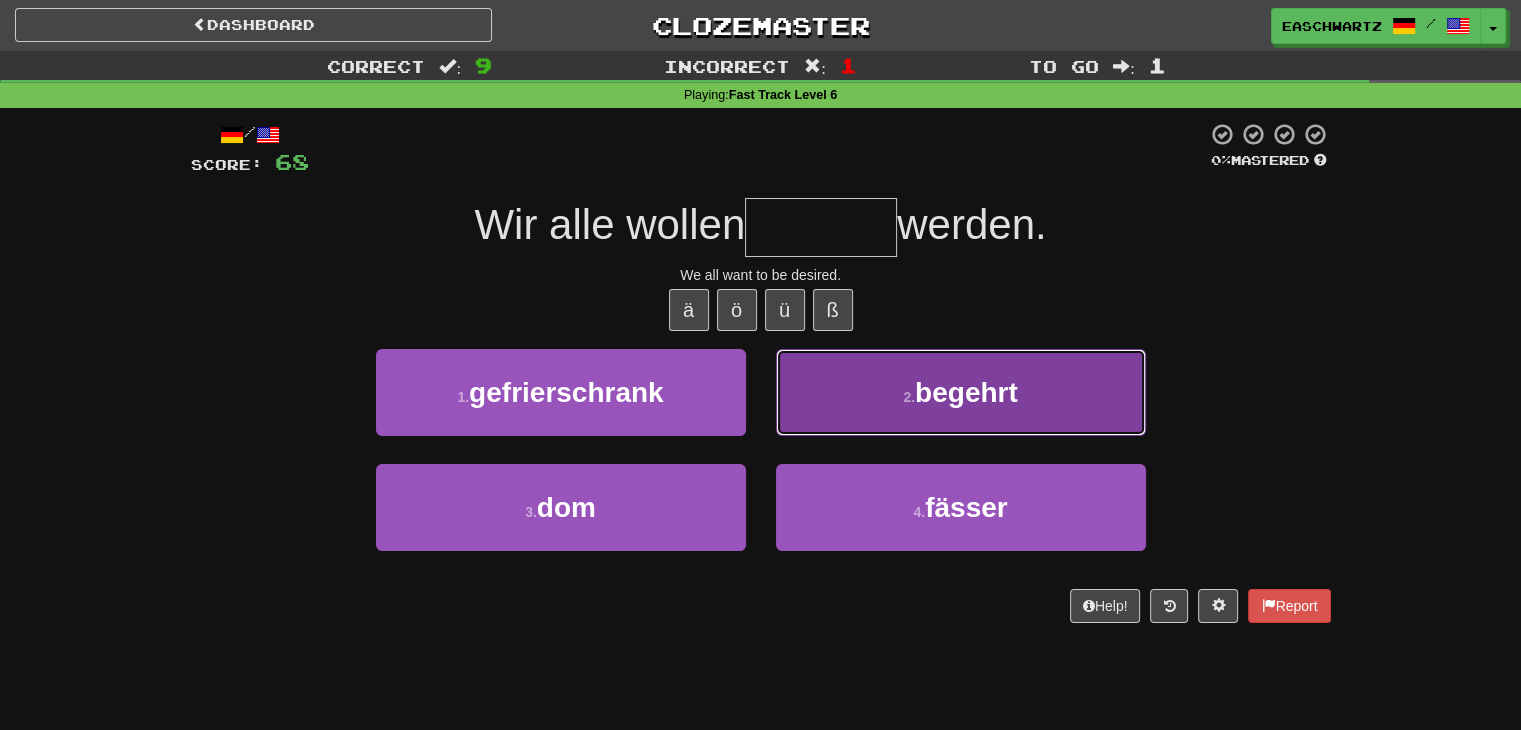 click on "2 .  begehrt" at bounding box center (961, 392) 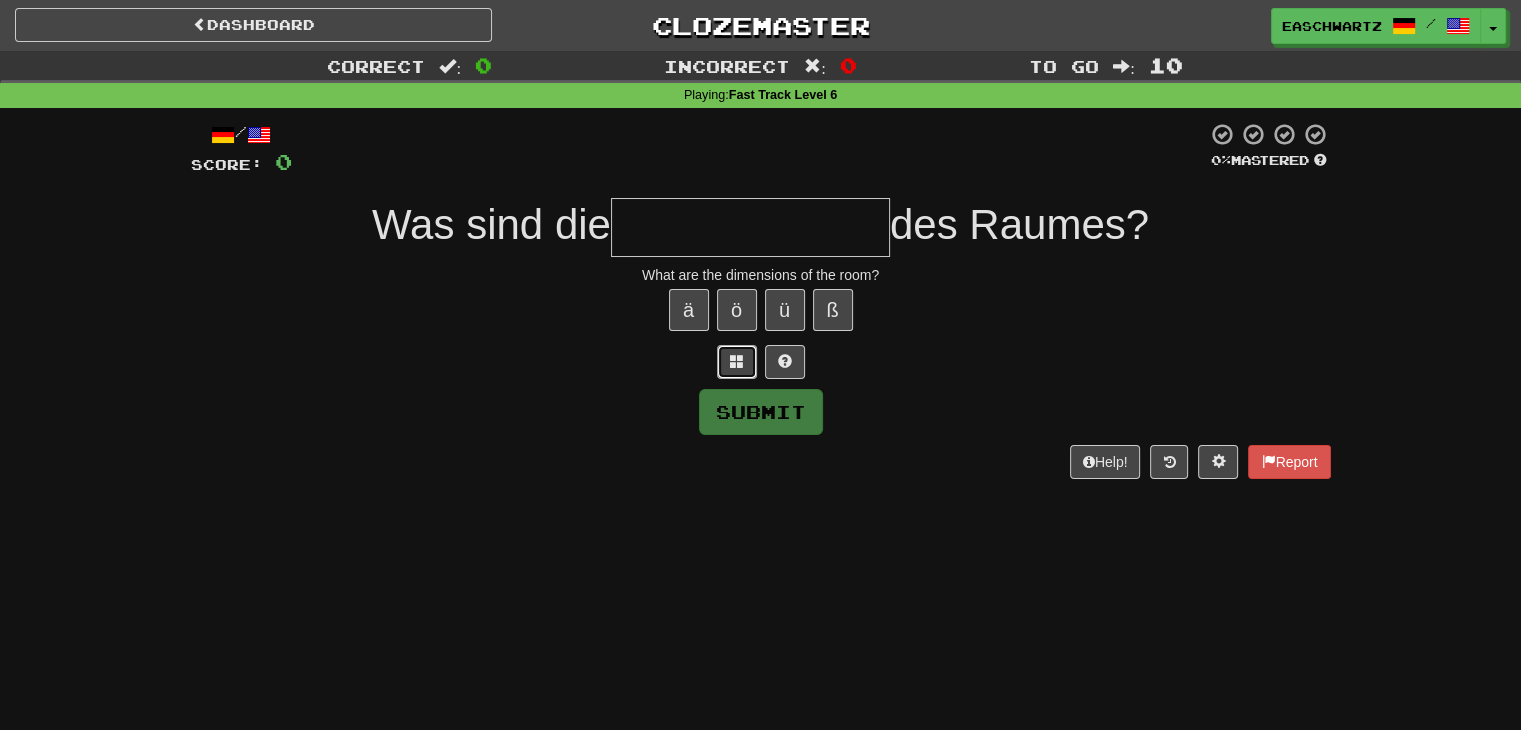 click at bounding box center (737, 362) 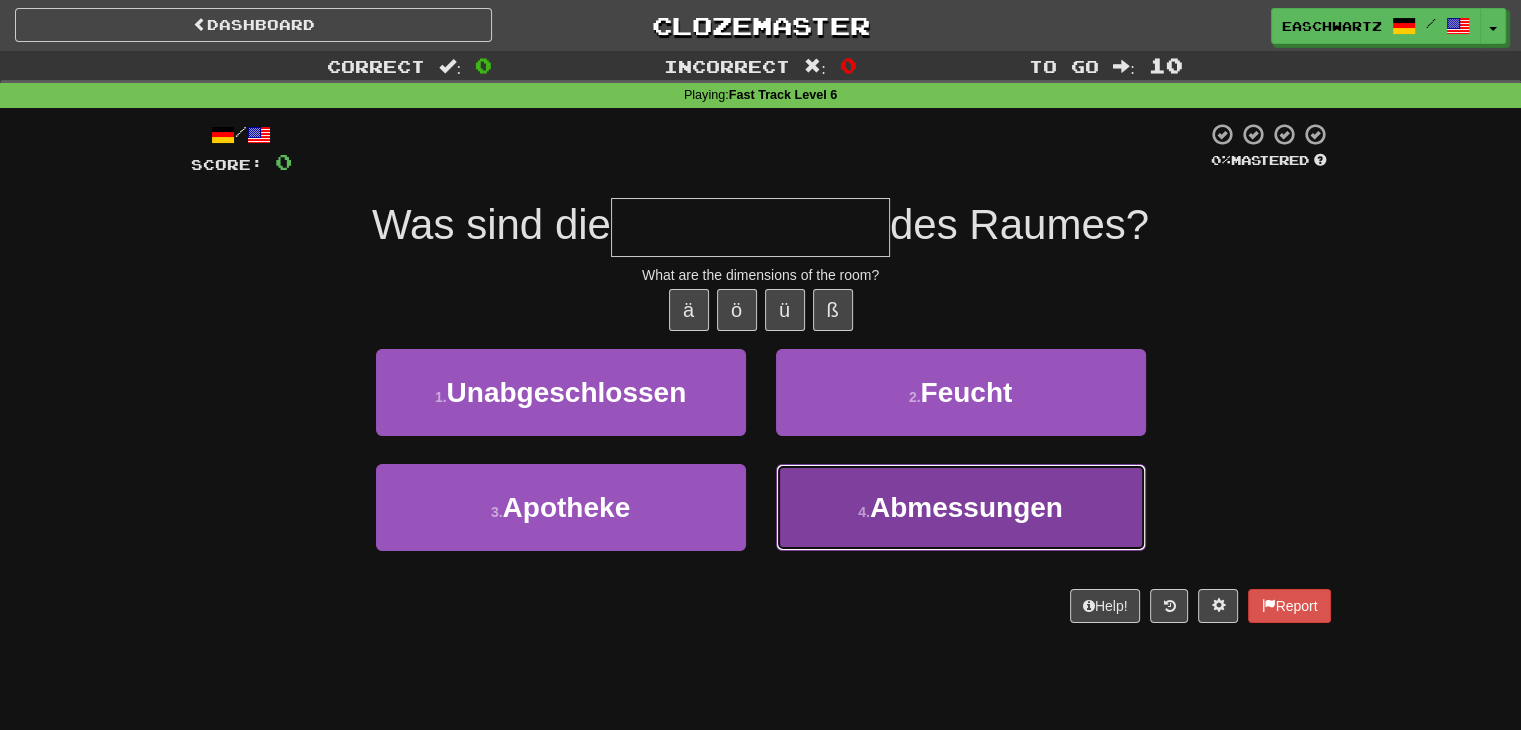 click on "4 ." at bounding box center [864, 512] 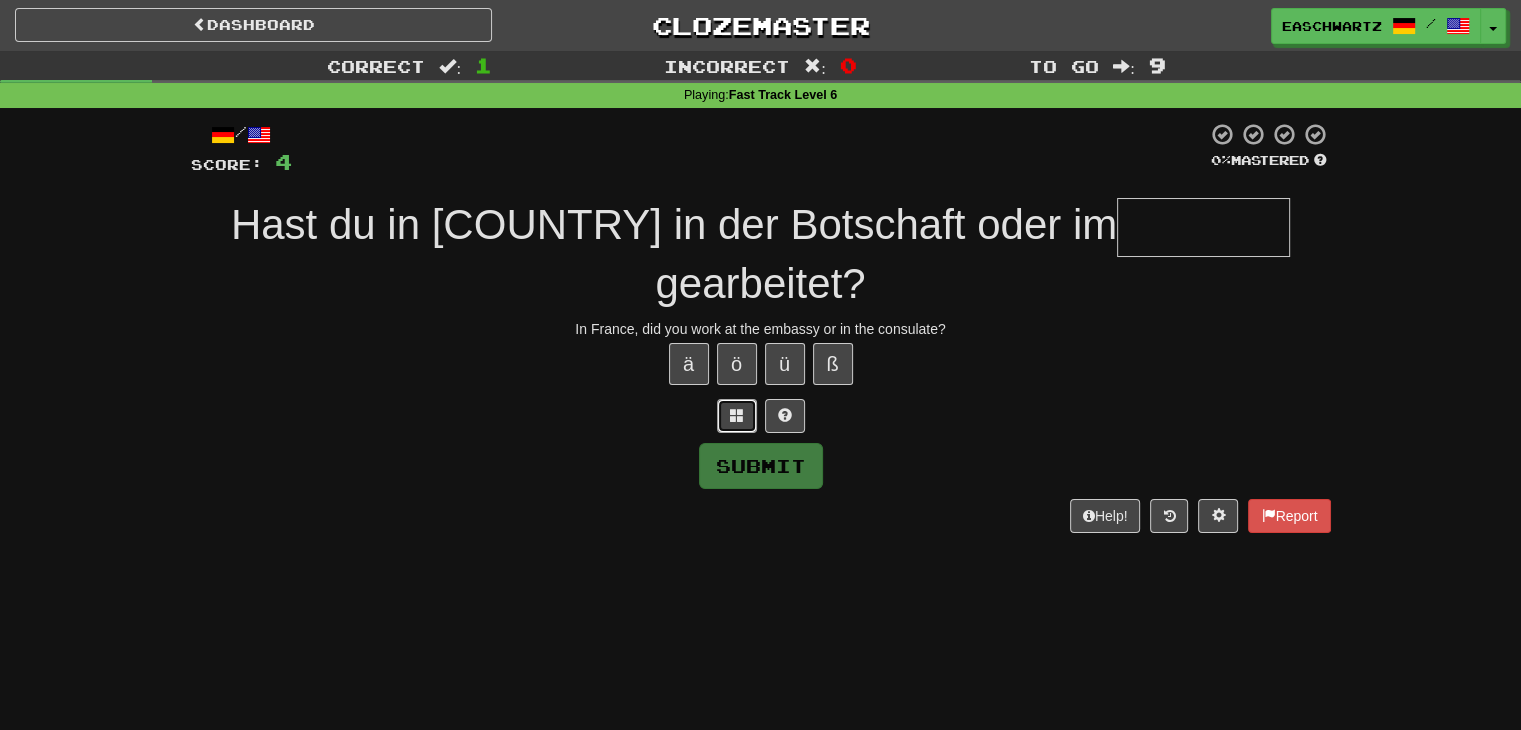 click at bounding box center [737, 415] 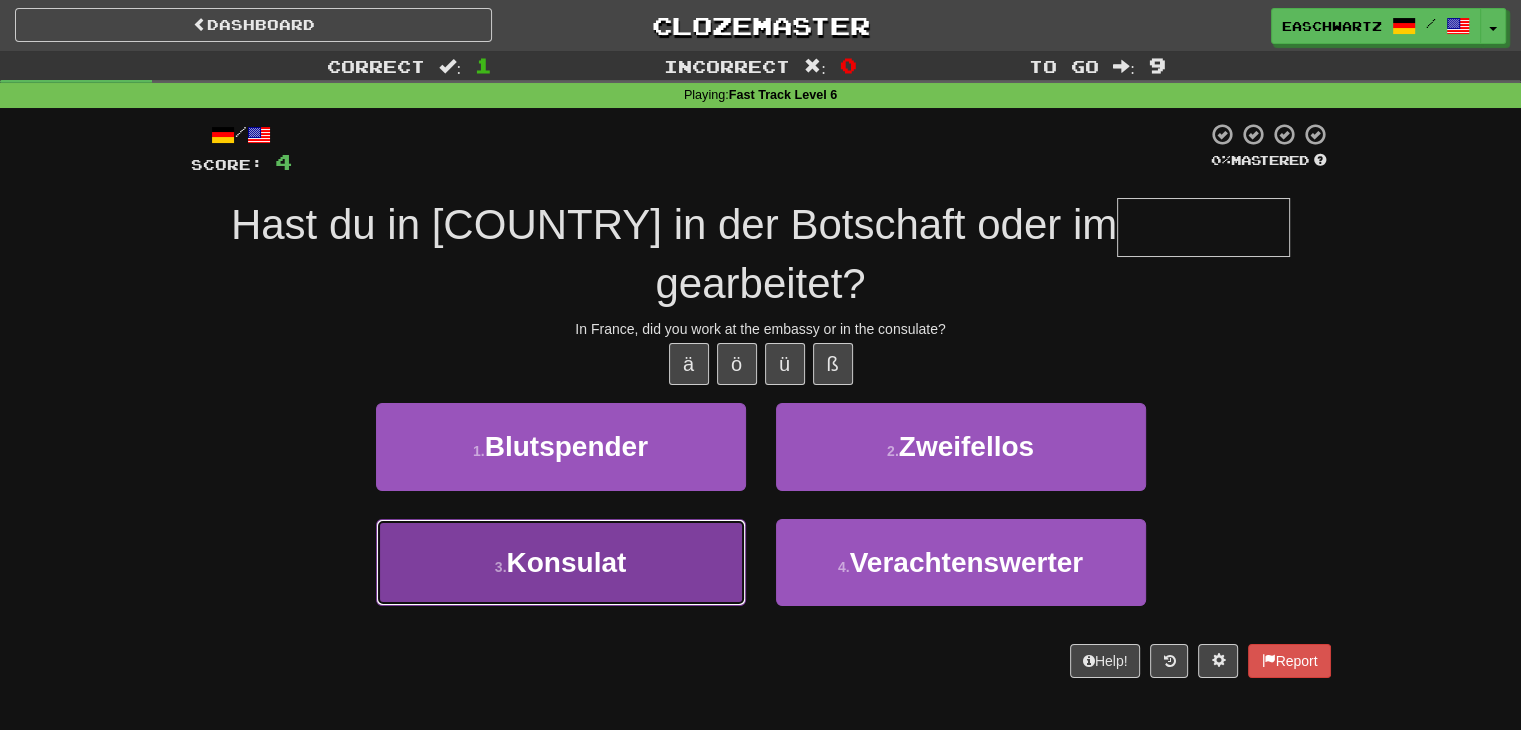 click on "3 .  Konsulat" at bounding box center (561, 562) 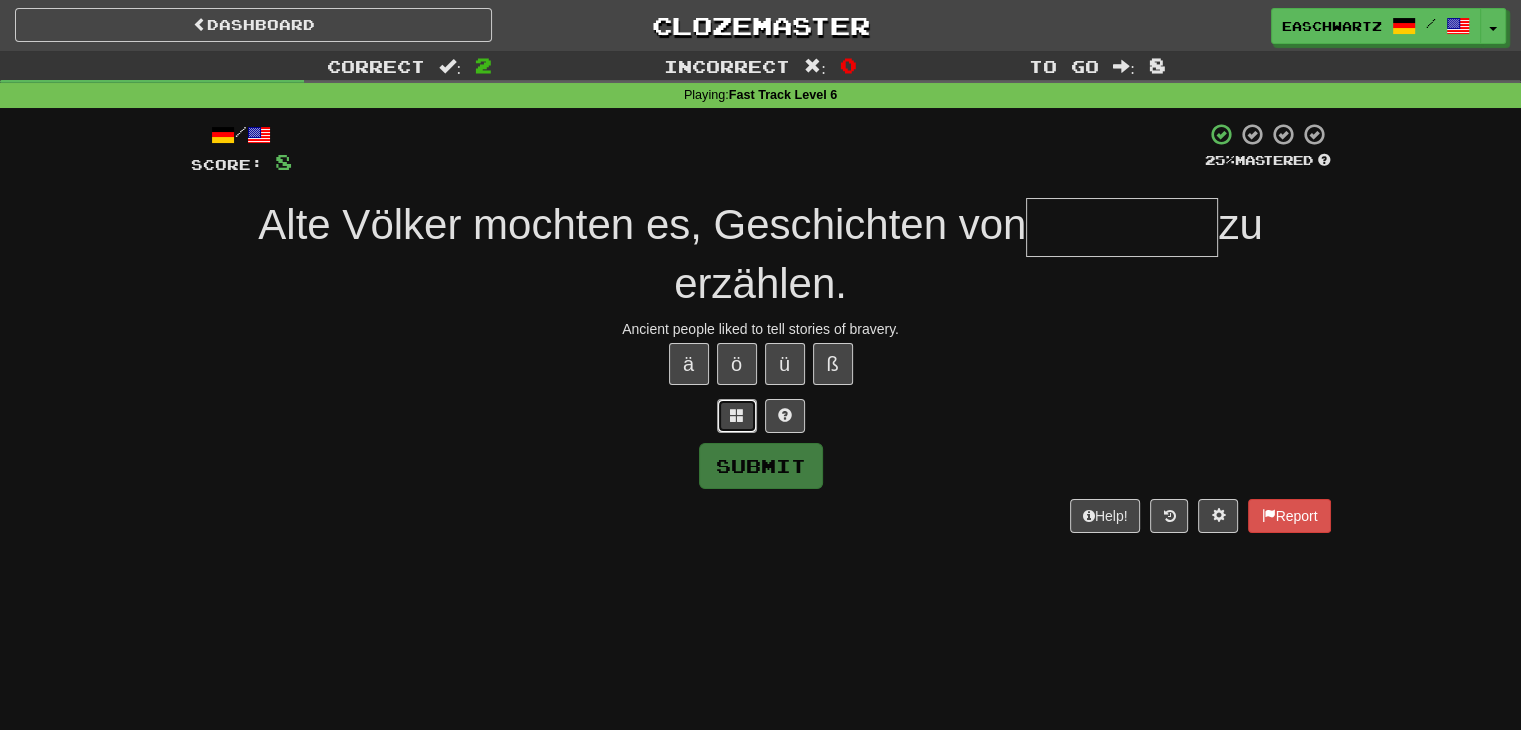 click at bounding box center (737, 416) 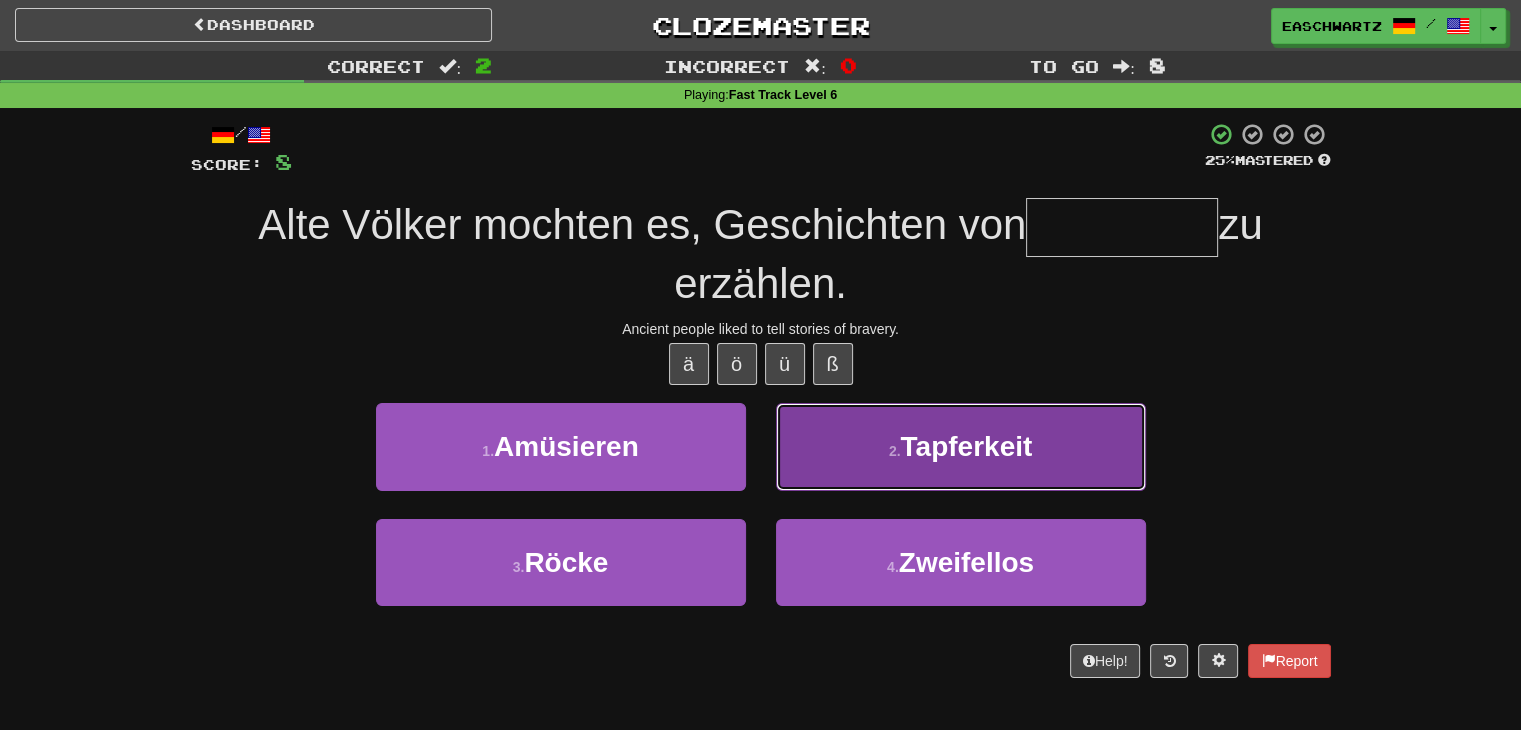 click on "2 .  Tapferkeit" at bounding box center (961, 446) 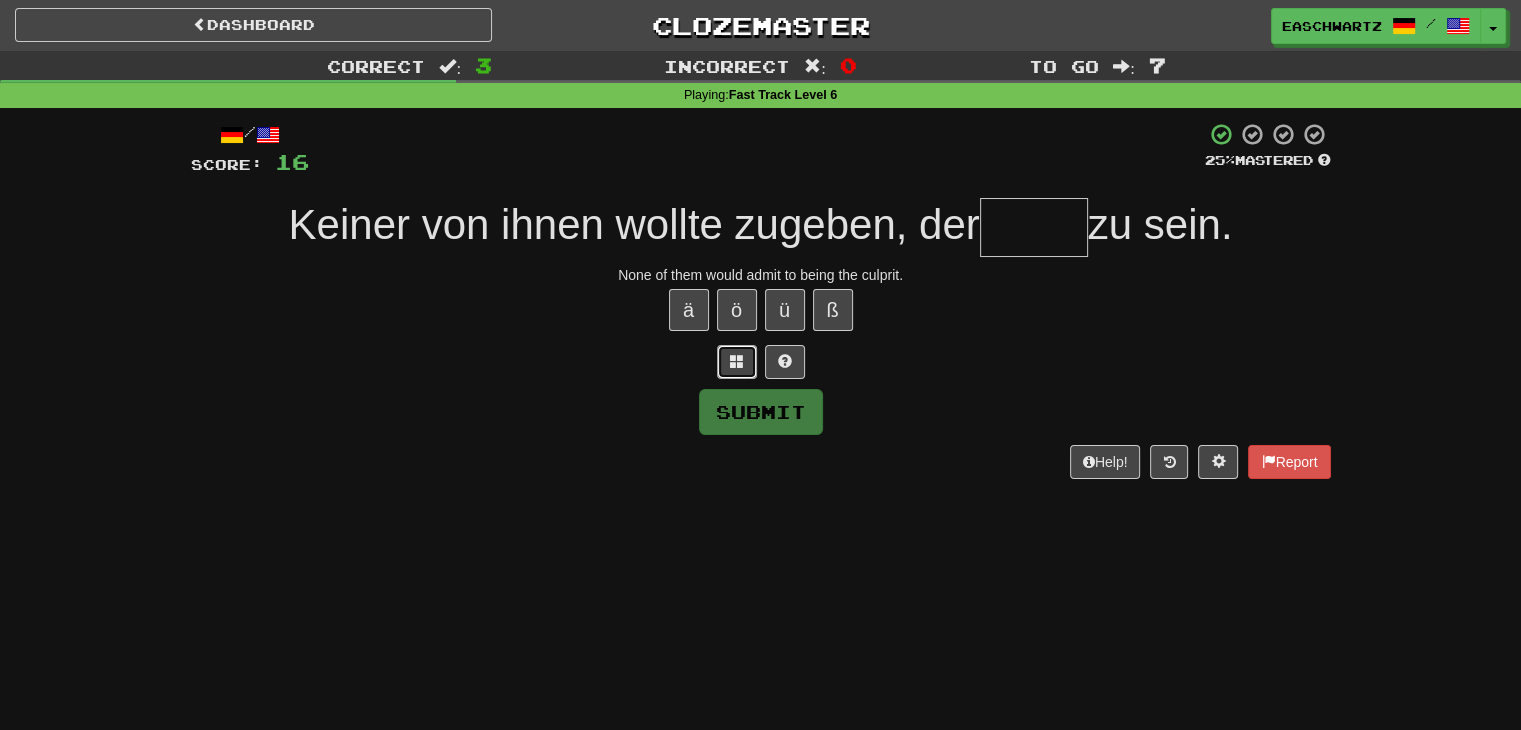 click at bounding box center (737, 361) 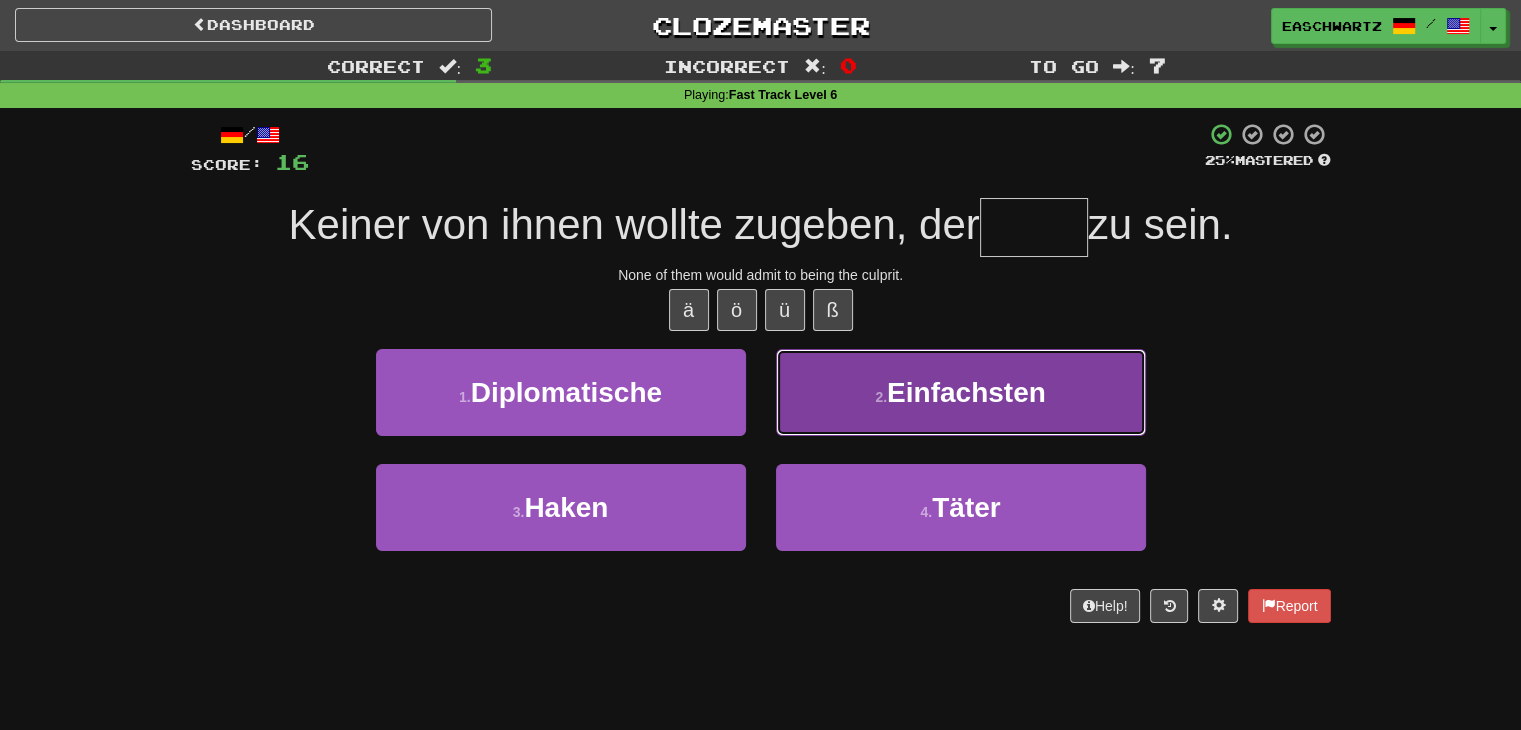 click on "2 .  Einfachsten" at bounding box center [961, 392] 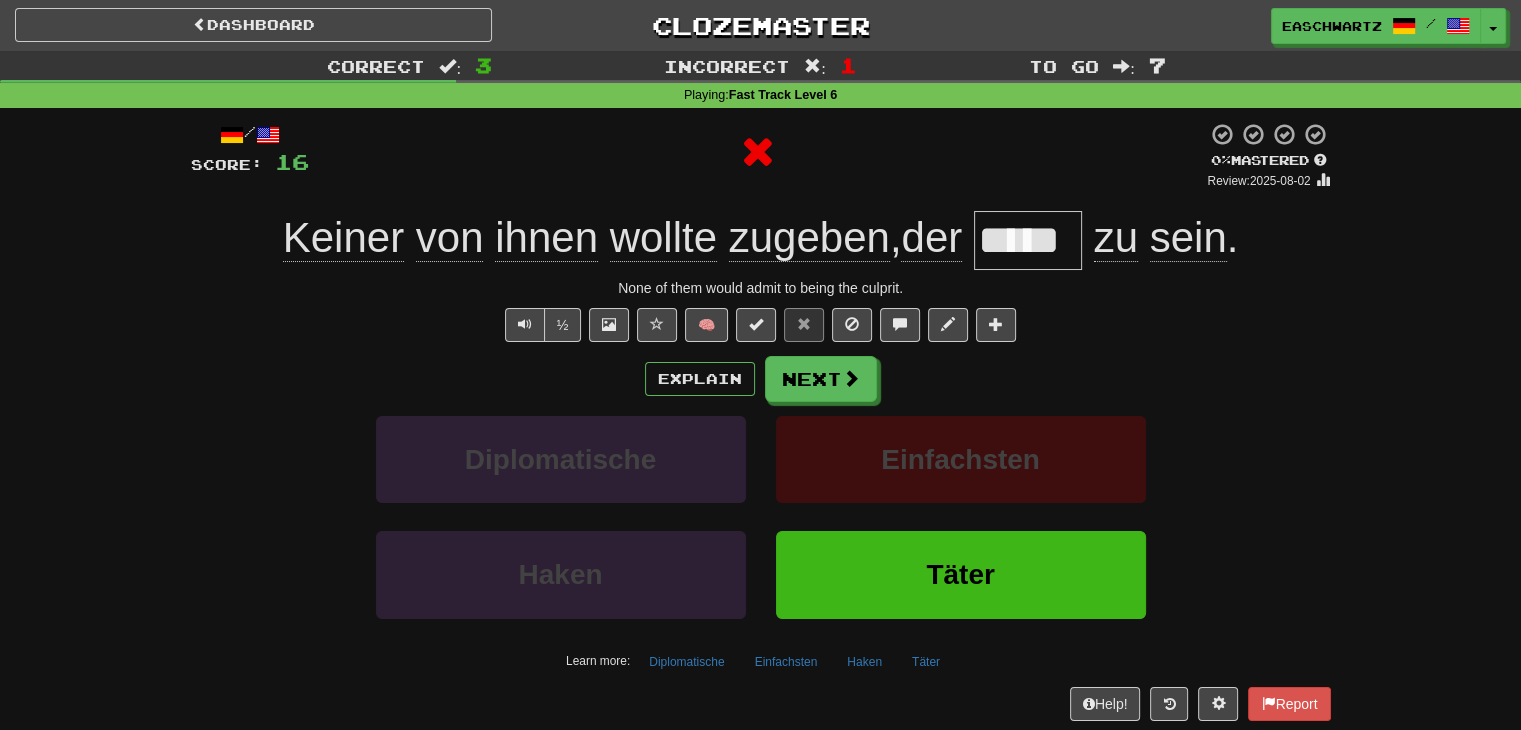 type 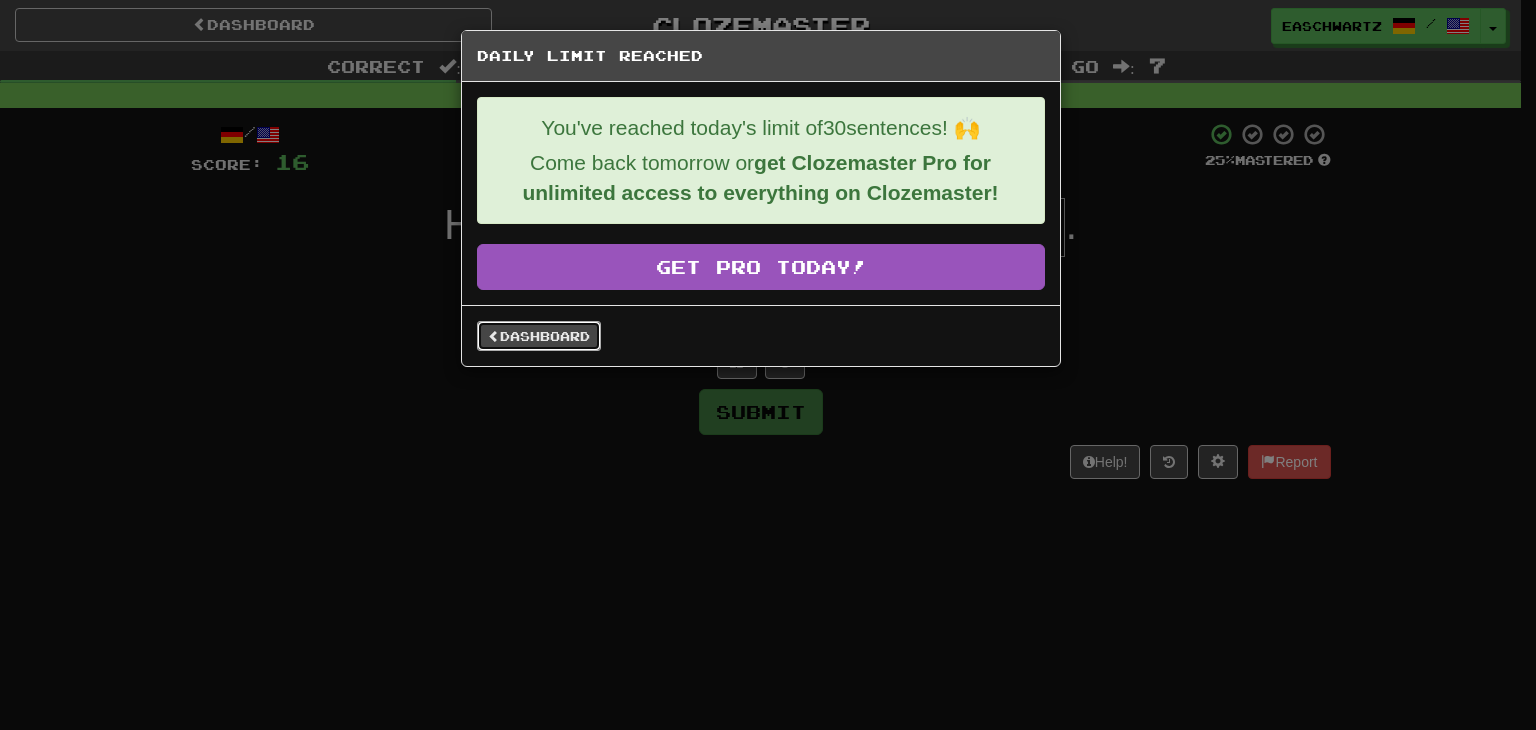 click on "Dashboard" at bounding box center (539, 336) 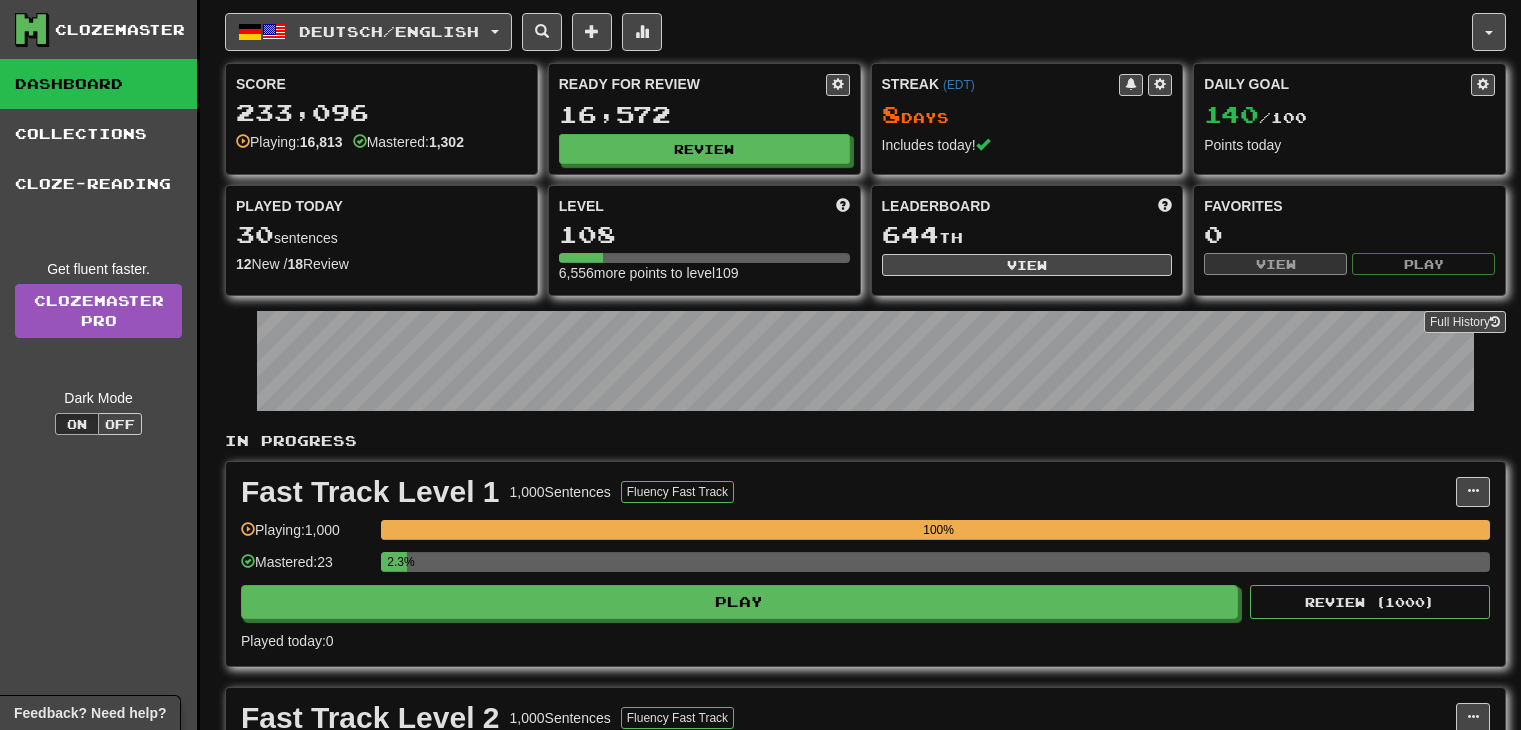 scroll, scrollTop: 0, scrollLeft: 0, axis: both 